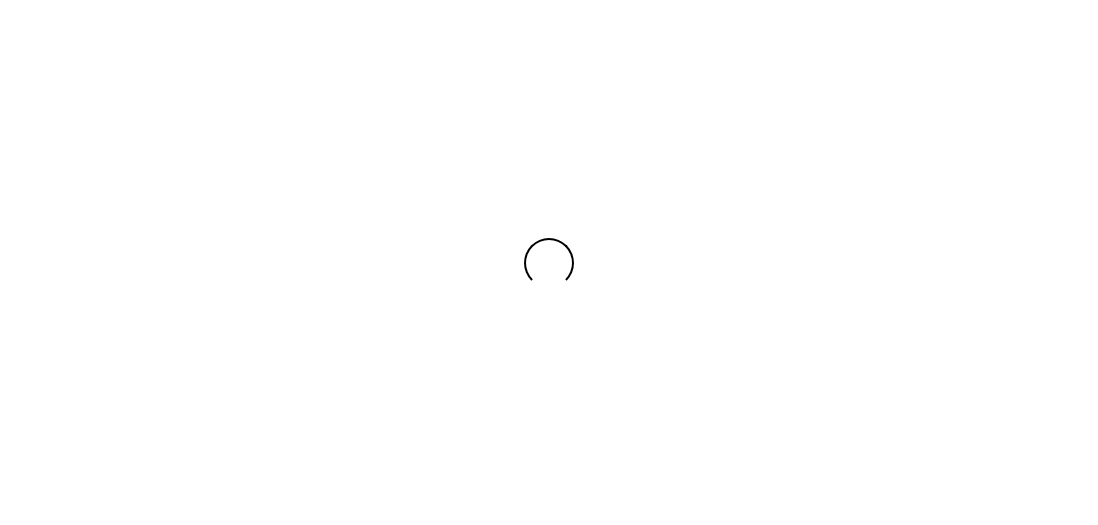 scroll, scrollTop: 0, scrollLeft: 0, axis: both 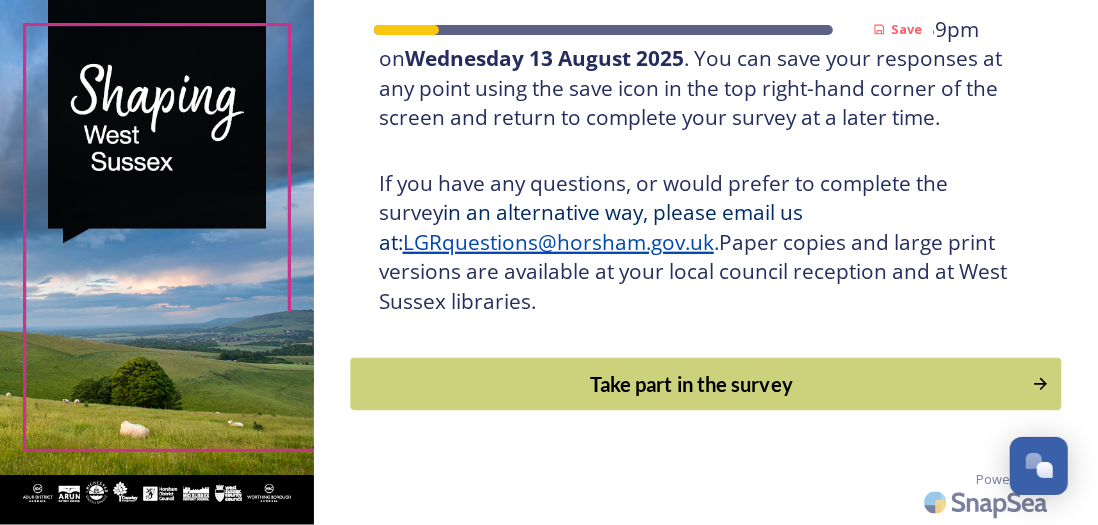 click on "Take part in the survey" at bounding box center (691, 384) 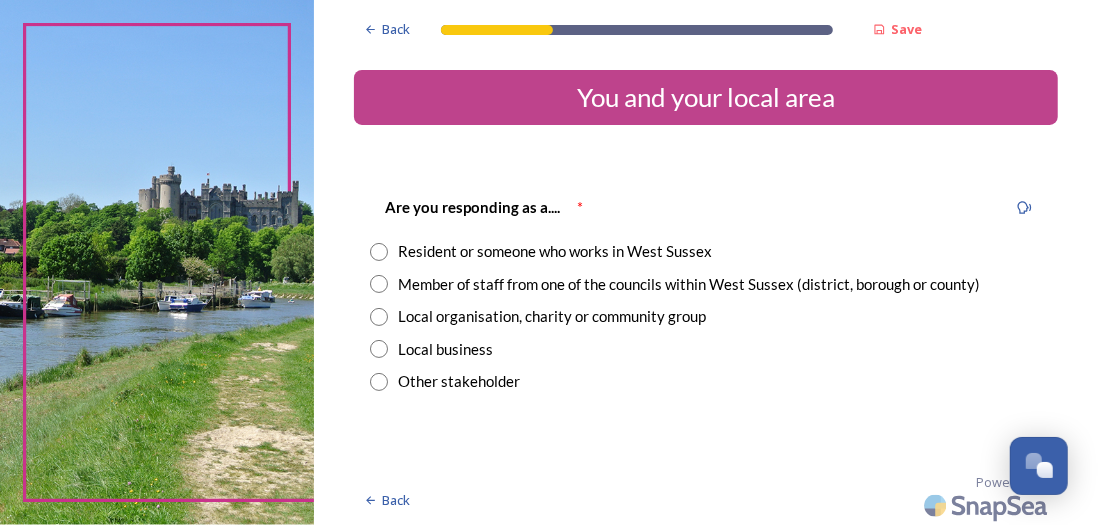 click at bounding box center (379, 252) 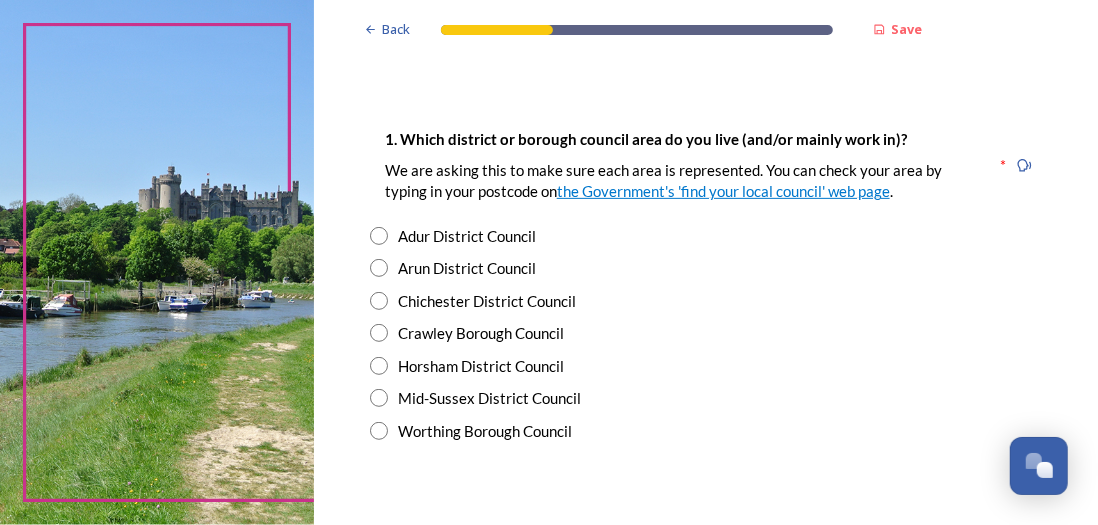 scroll, scrollTop: 360, scrollLeft: 0, axis: vertical 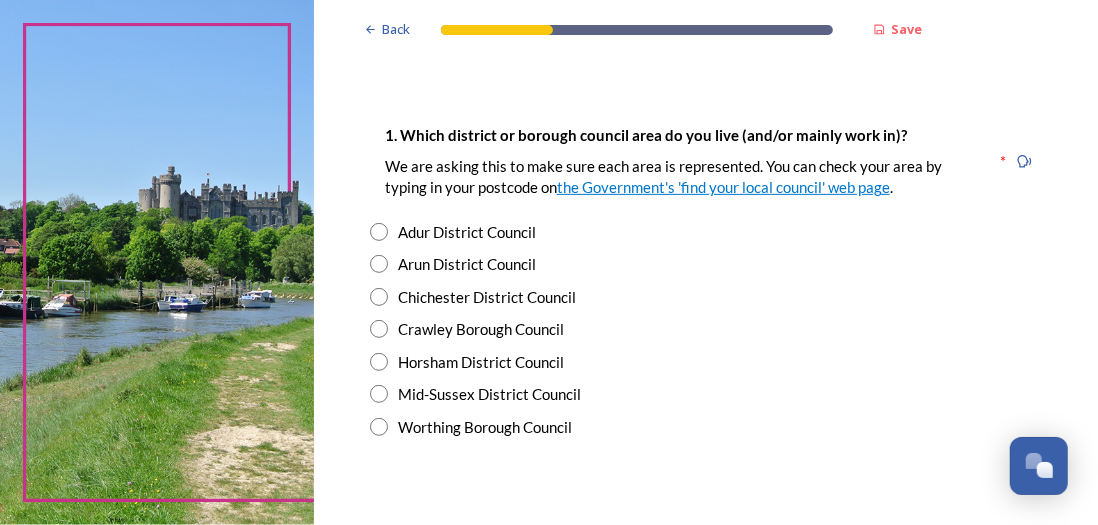 click at bounding box center [379, 362] 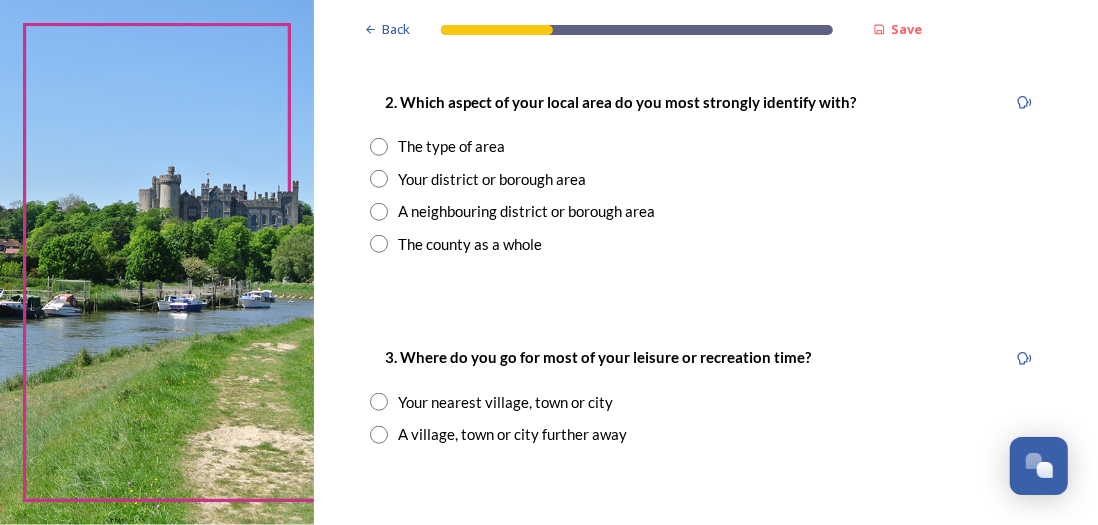 scroll, scrollTop: 800, scrollLeft: 0, axis: vertical 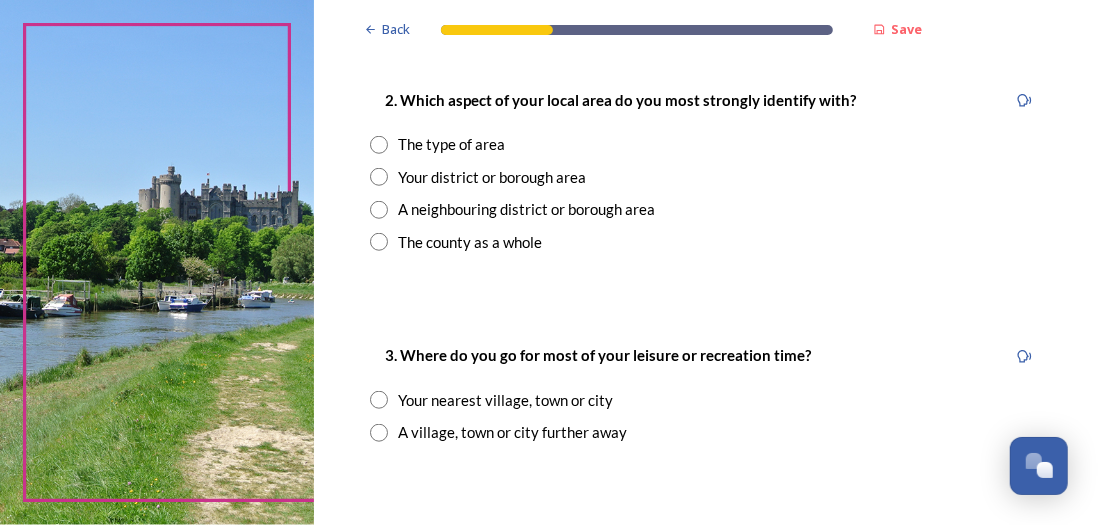 click at bounding box center [379, 177] 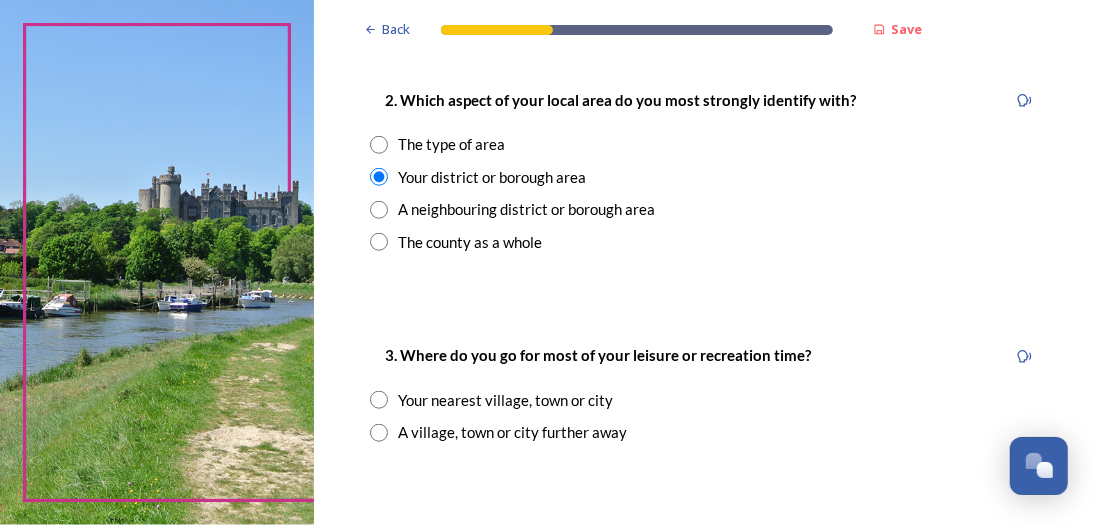click at bounding box center [379, 400] 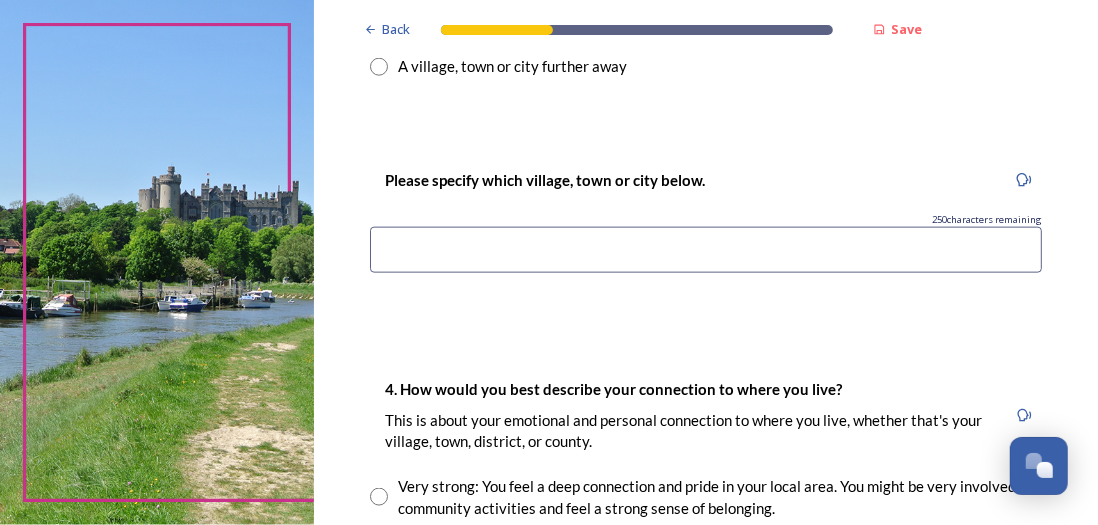 scroll, scrollTop: 1200, scrollLeft: 0, axis: vertical 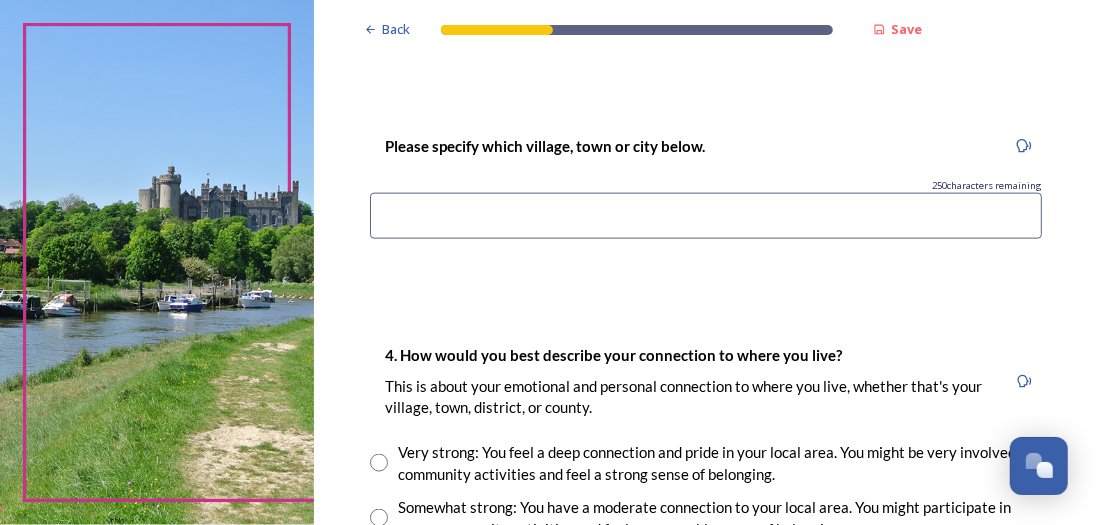 click at bounding box center (706, 216) 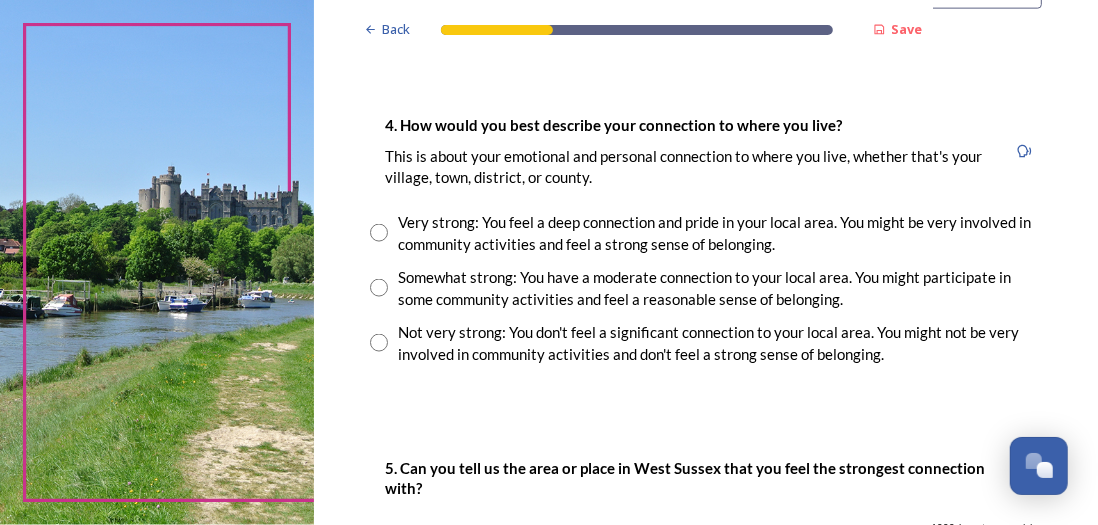 scroll, scrollTop: 1440, scrollLeft: 0, axis: vertical 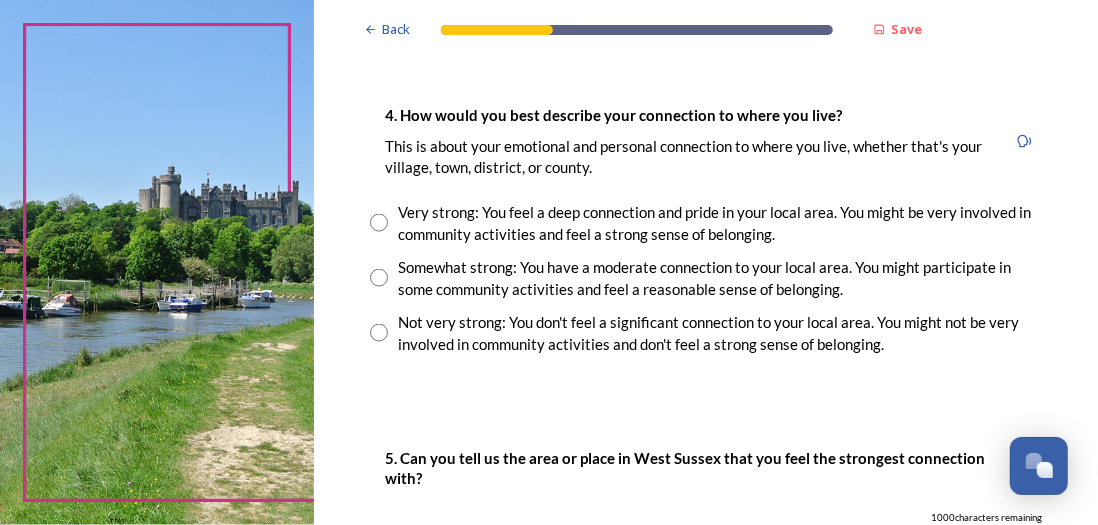 type on "Horsham" 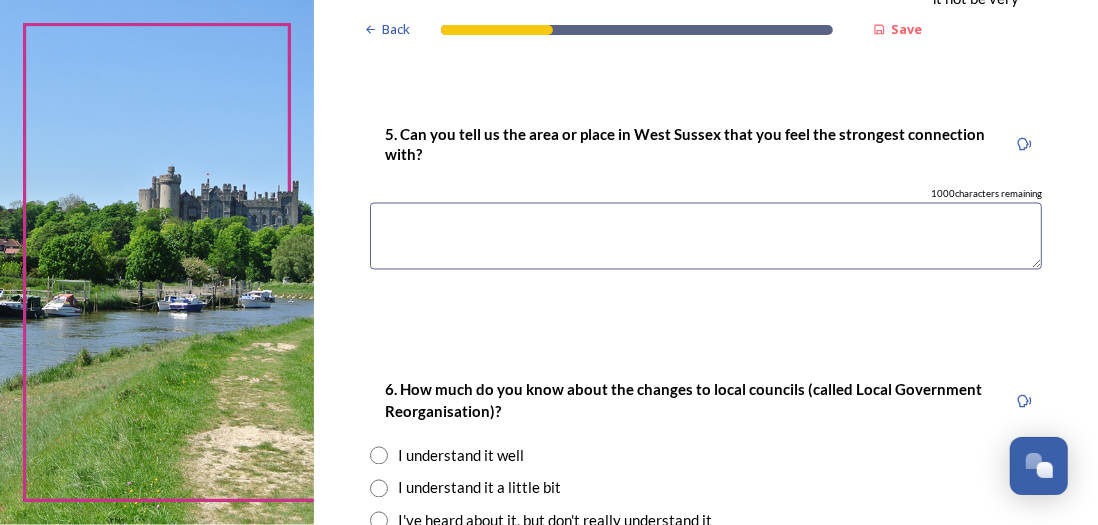 scroll, scrollTop: 1800, scrollLeft: 0, axis: vertical 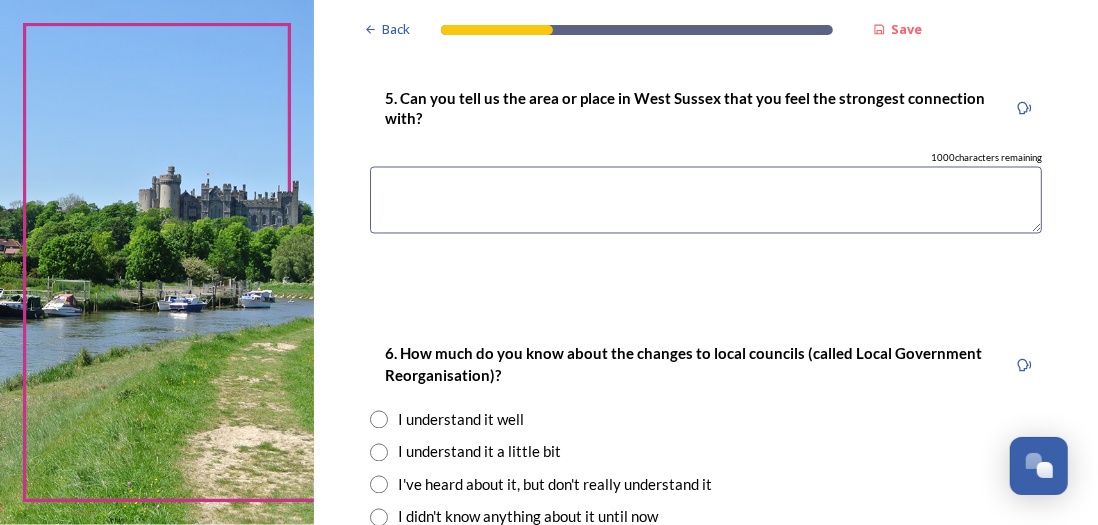 click at bounding box center (706, 200) 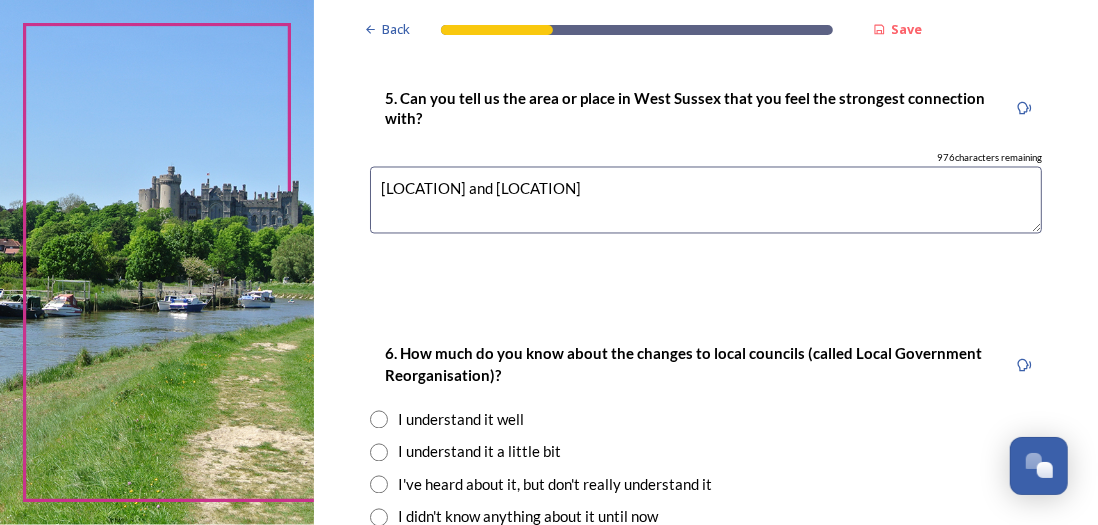 type on "[LOCATION] and [LOCATION]" 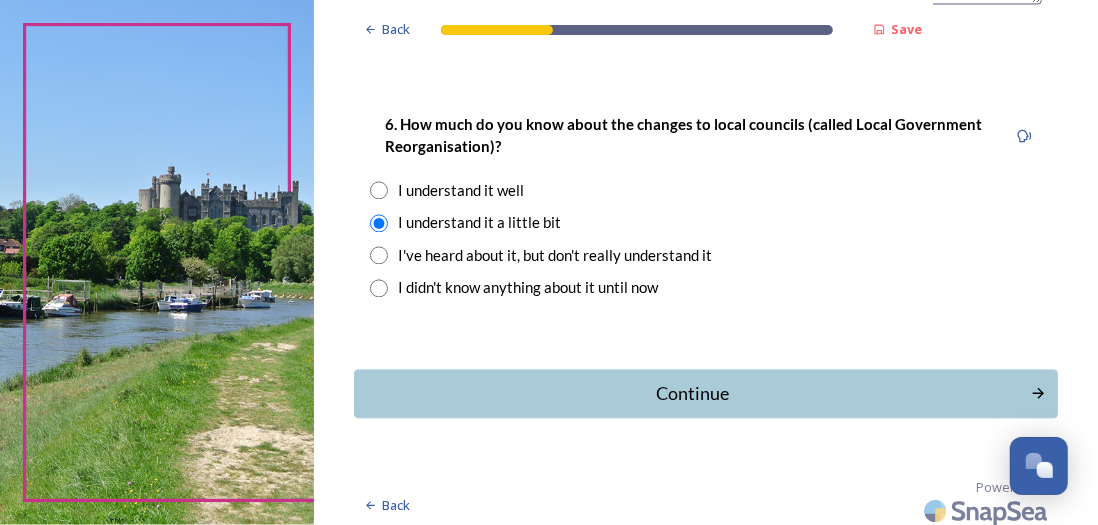 scroll, scrollTop: 2036, scrollLeft: 0, axis: vertical 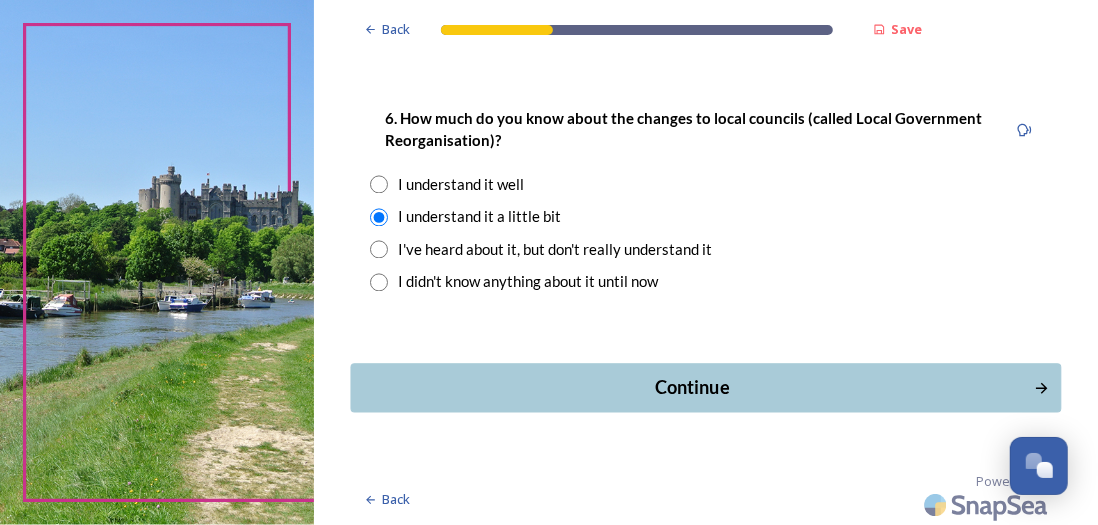 click on "Continue" at bounding box center [692, 387] 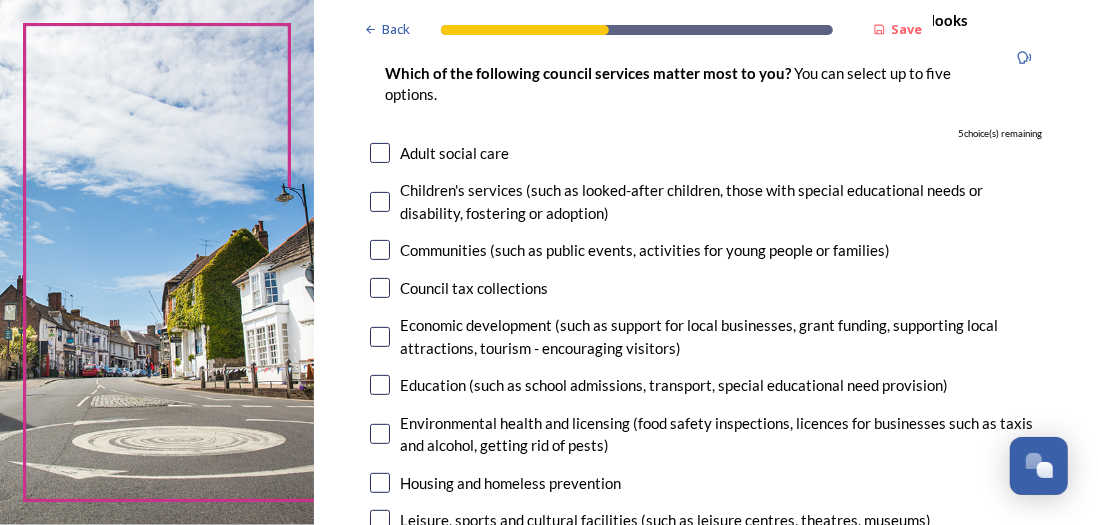 scroll, scrollTop: 200, scrollLeft: 0, axis: vertical 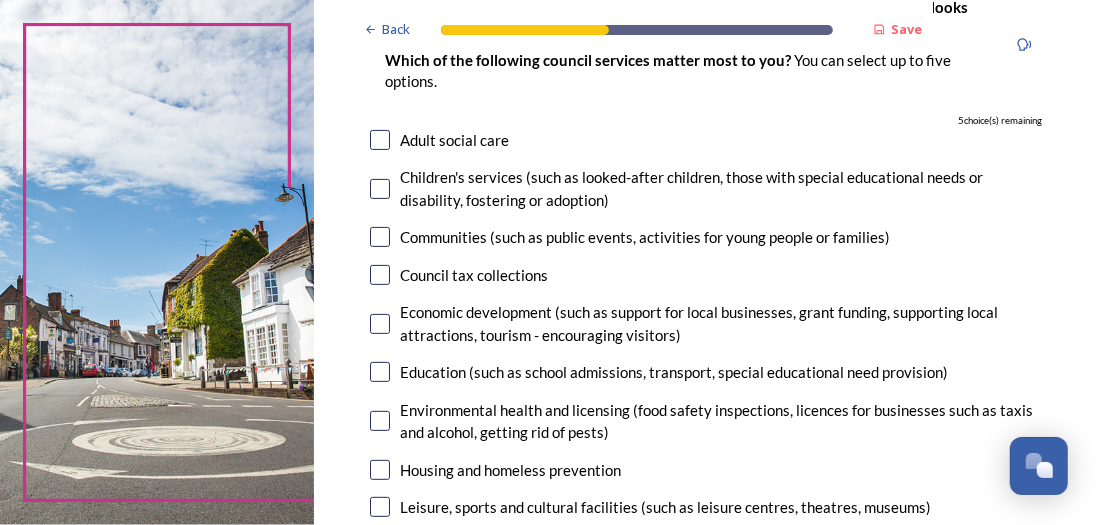 click at bounding box center (380, 237) 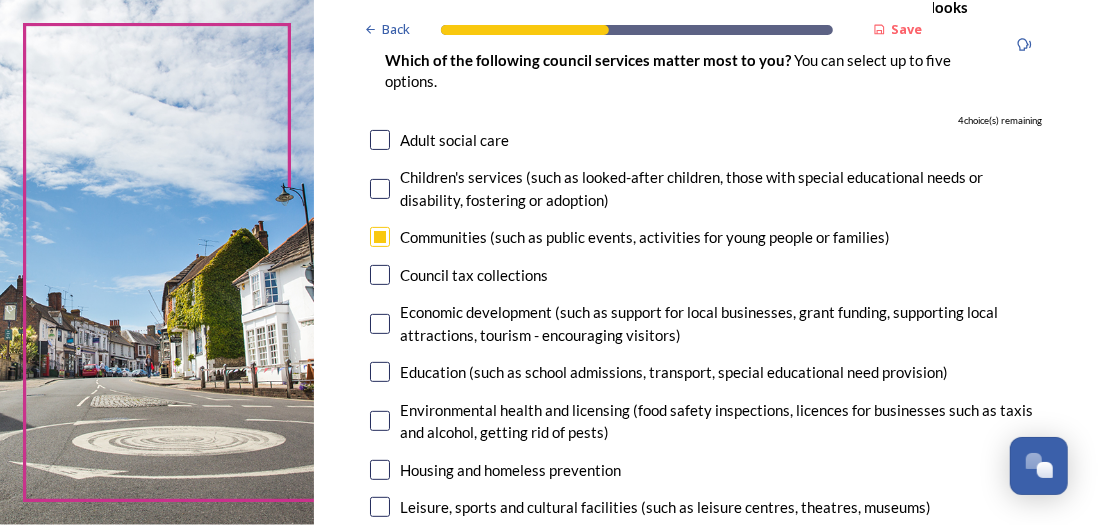 click at bounding box center [380, 421] 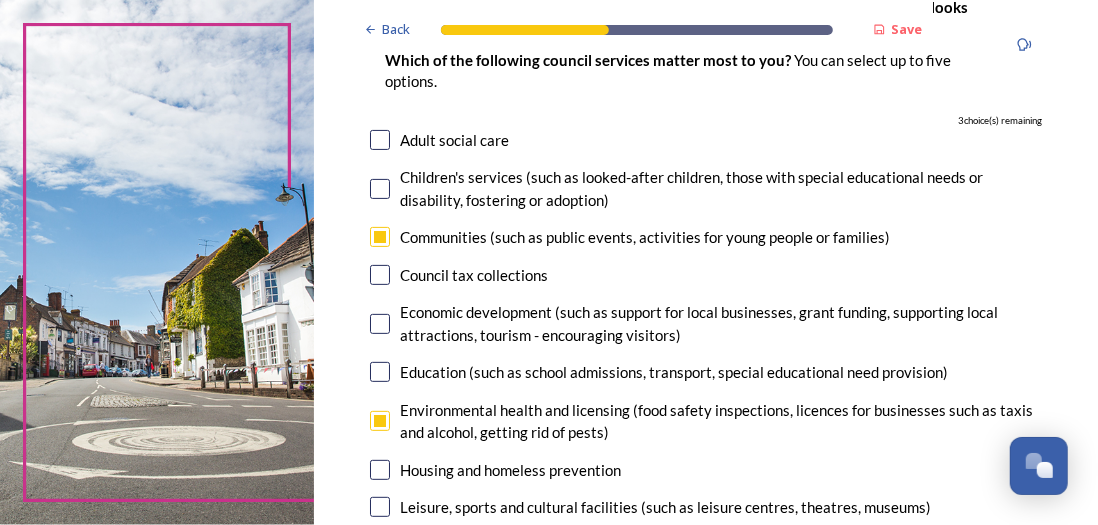 click at bounding box center [380, 507] 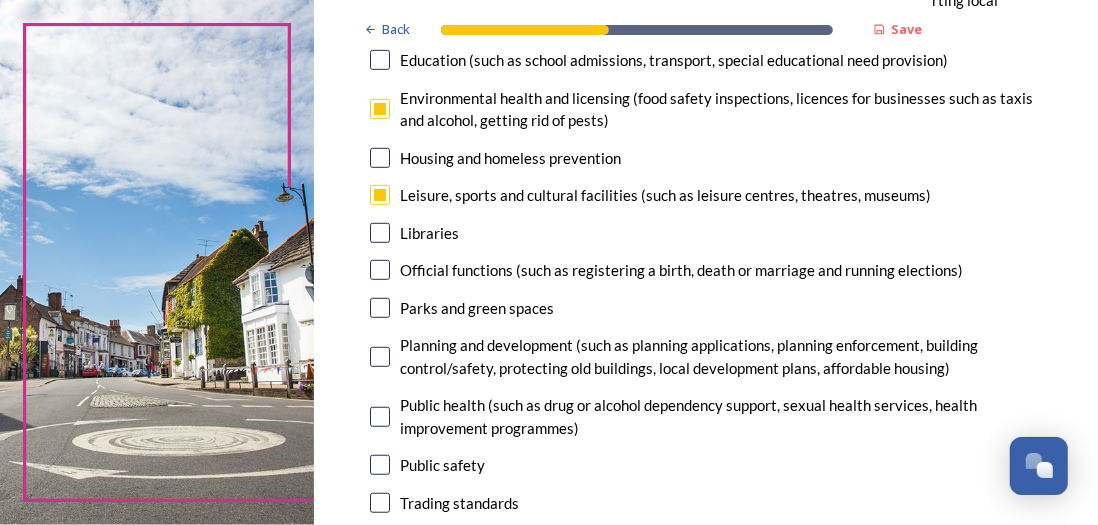 scroll, scrollTop: 560, scrollLeft: 0, axis: vertical 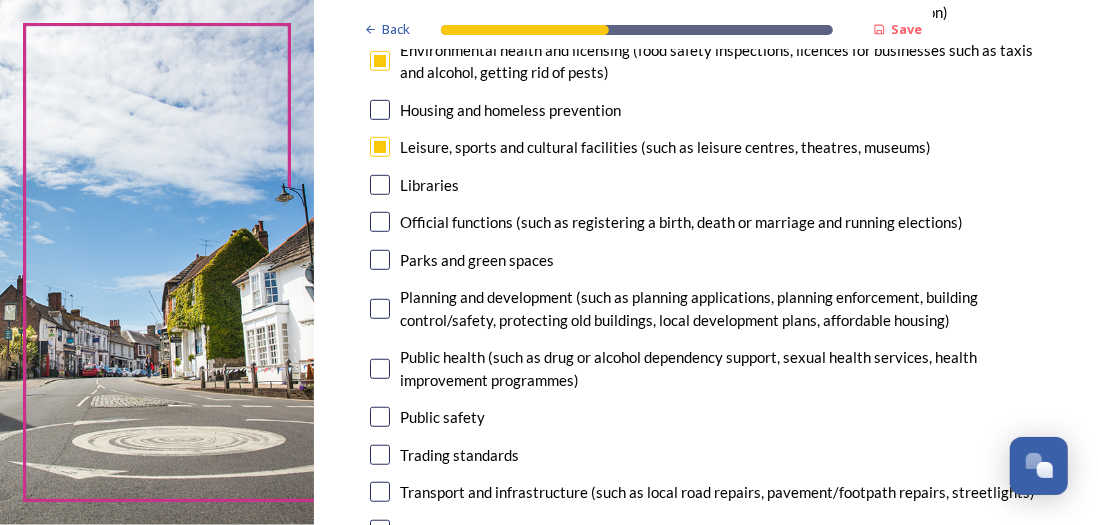 click at bounding box center (380, 185) 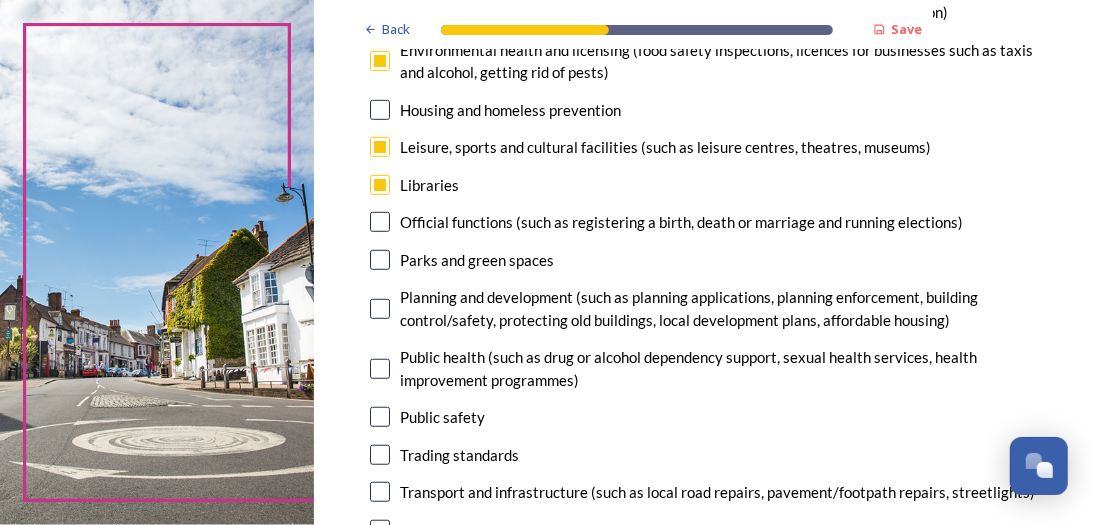 click at bounding box center (380, 260) 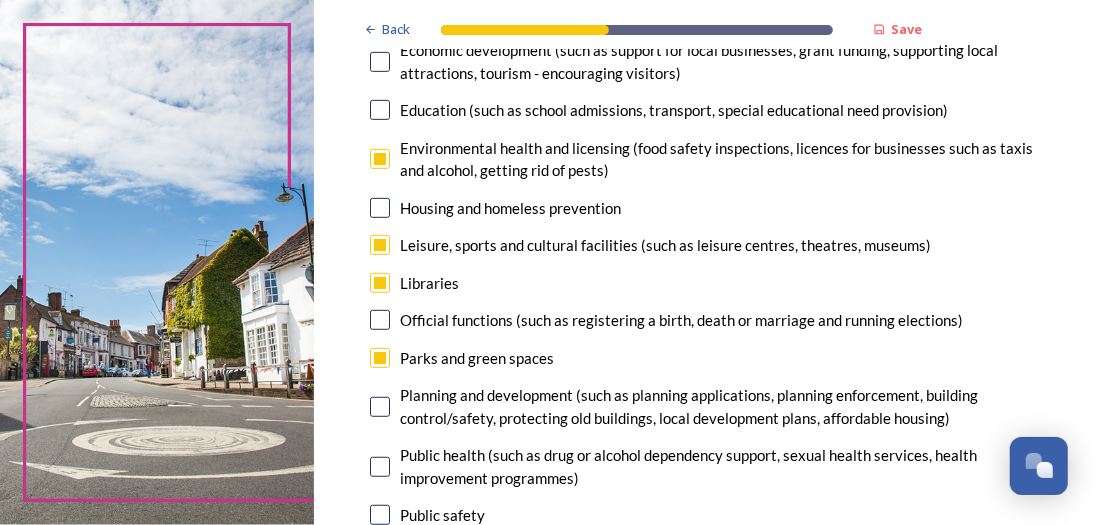 scroll, scrollTop: 440, scrollLeft: 0, axis: vertical 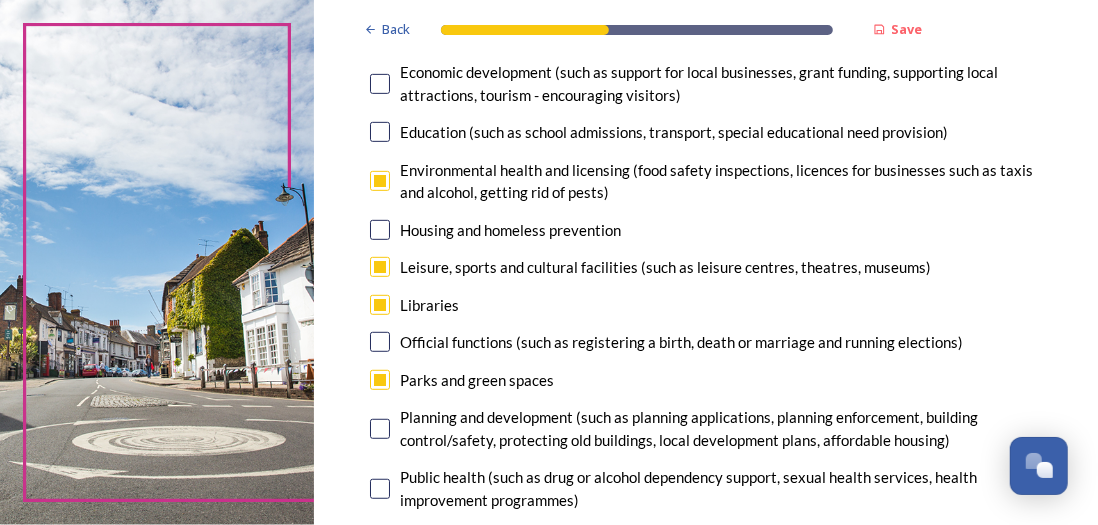 click at bounding box center [380, 181] 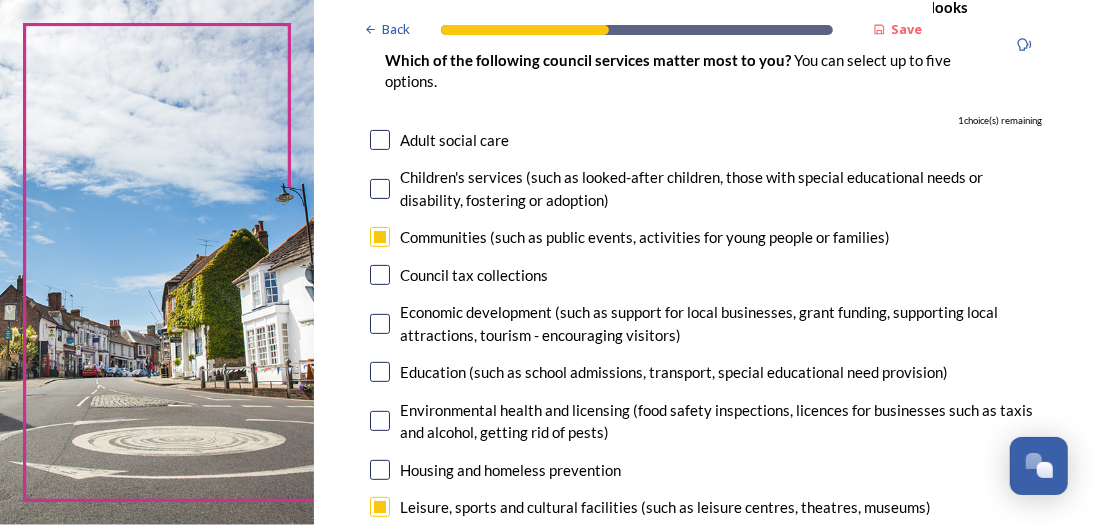 scroll, scrollTop: 200, scrollLeft: 0, axis: vertical 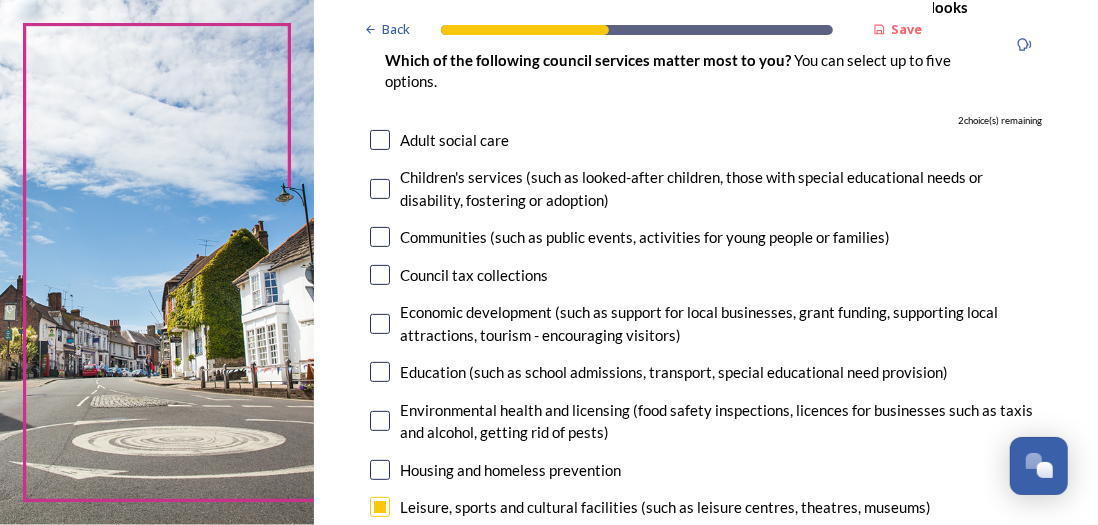 click at bounding box center (380, 372) 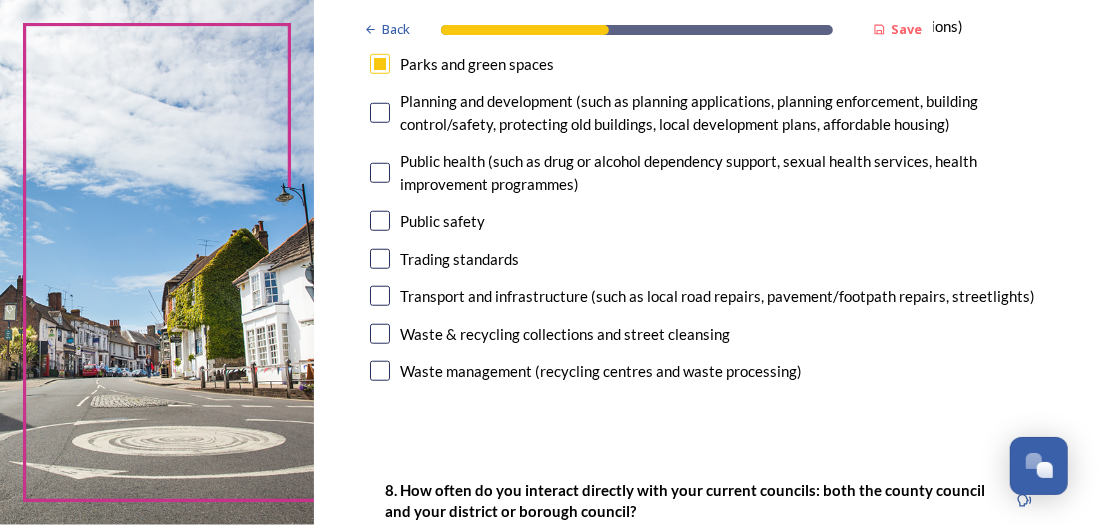 scroll, scrollTop: 760, scrollLeft: 0, axis: vertical 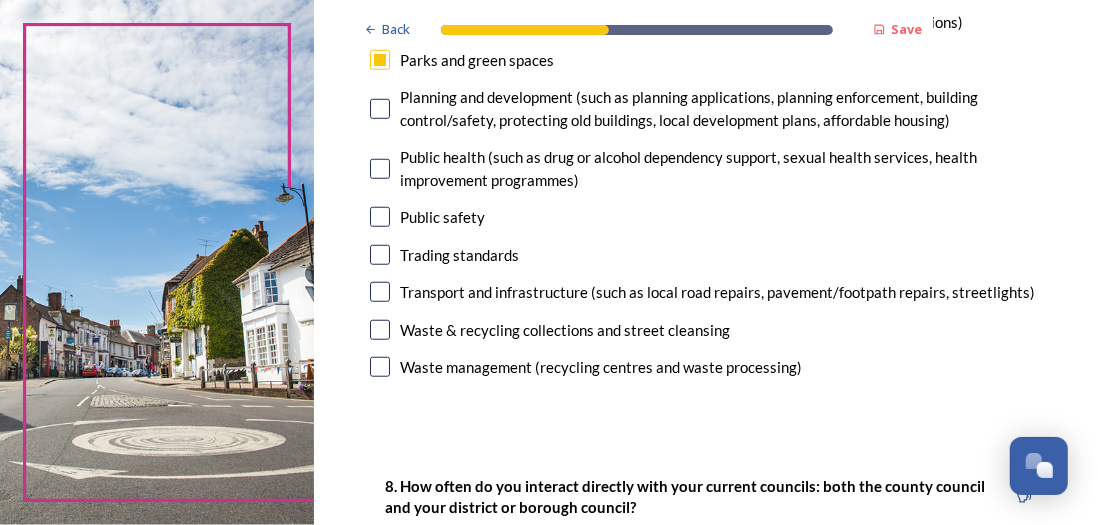 click at bounding box center (380, 217) 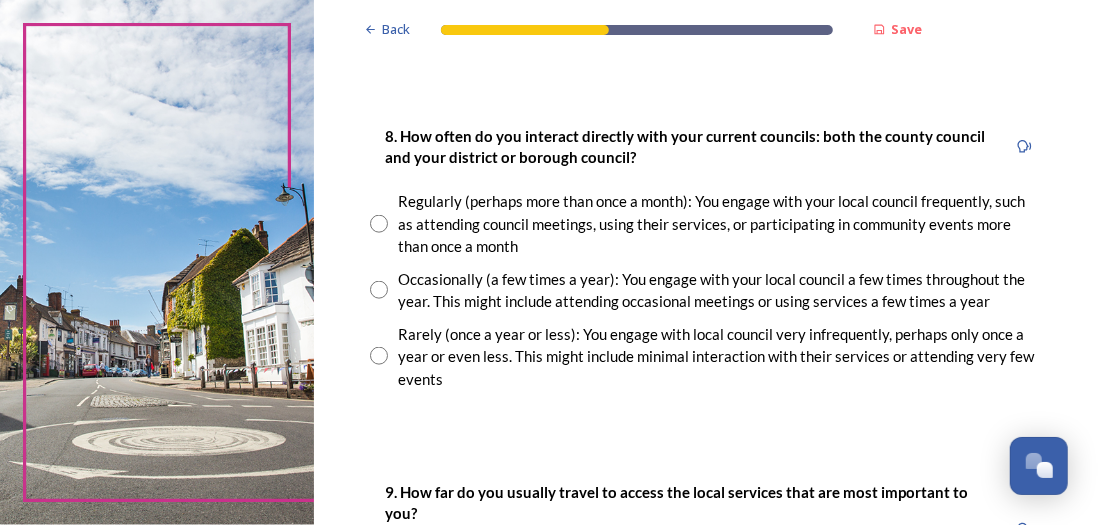 scroll, scrollTop: 1120, scrollLeft: 0, axis: vertical 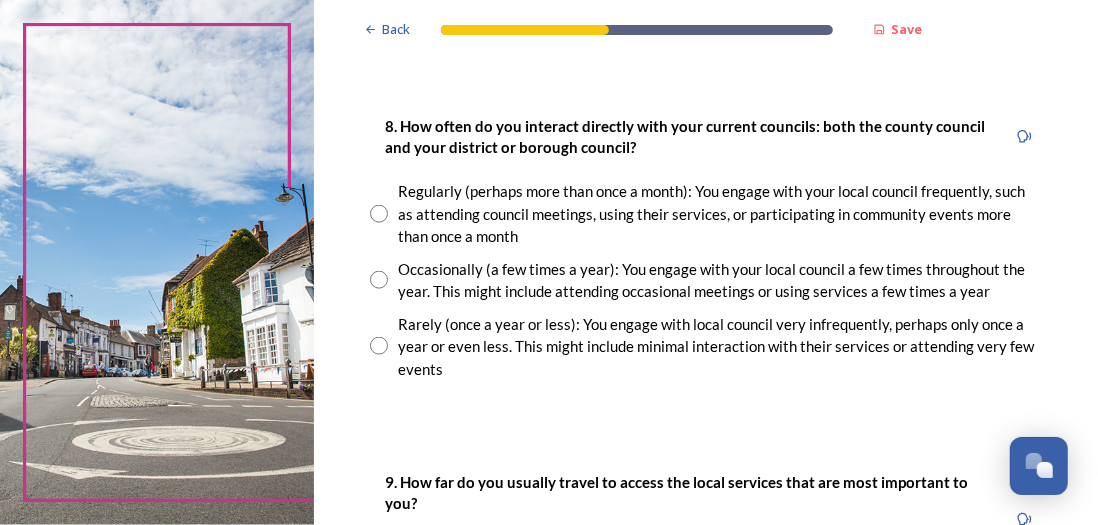 click at bounding box center [379, 280] 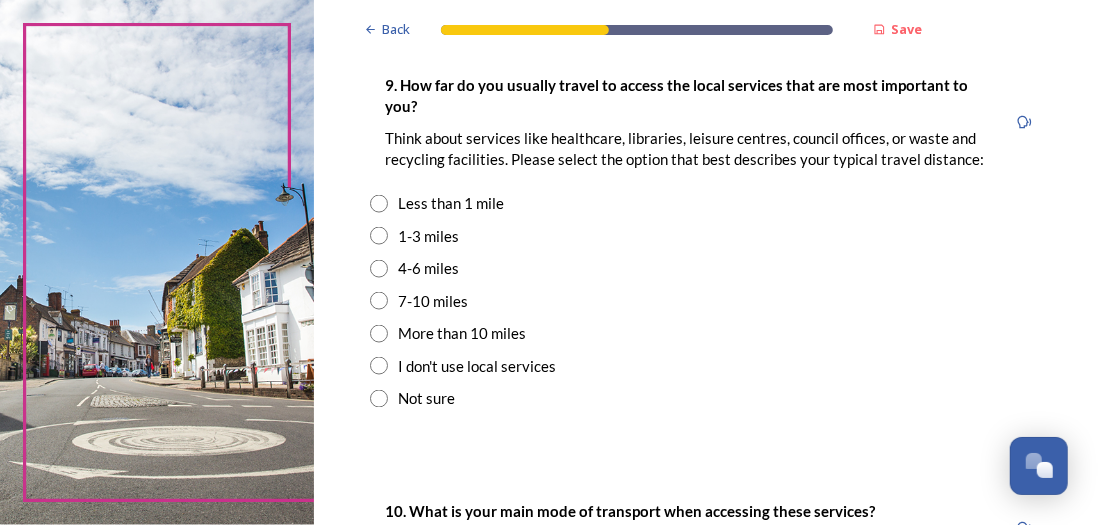 scroll, scrollTop: 1520, scrollLeft: 0, axis: vertical 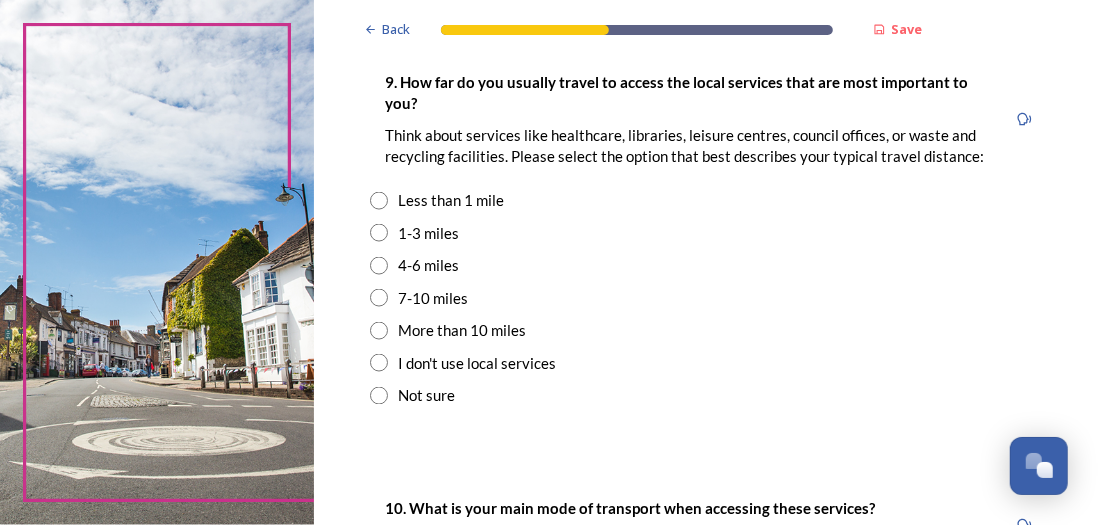 click at bounding box center (379, 233) 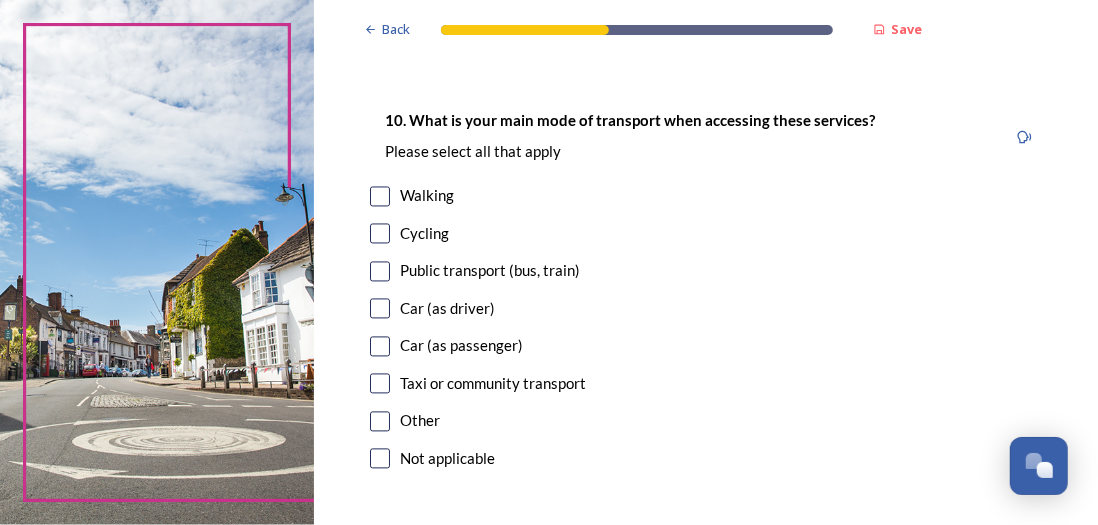 scroll, scrollTop: 1920, scrollLeft: 0, axis: vertical 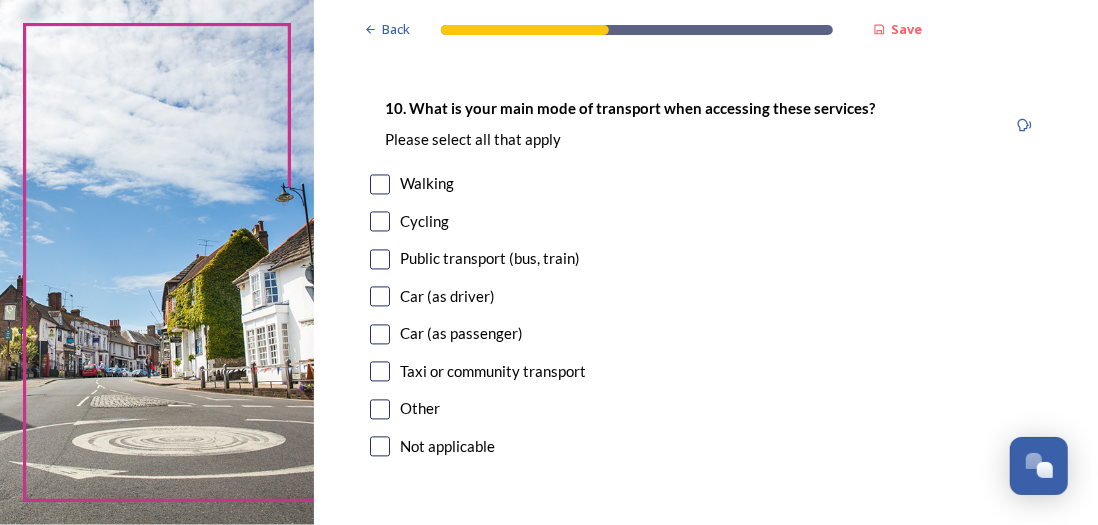 click at bounding box center [380, 297] 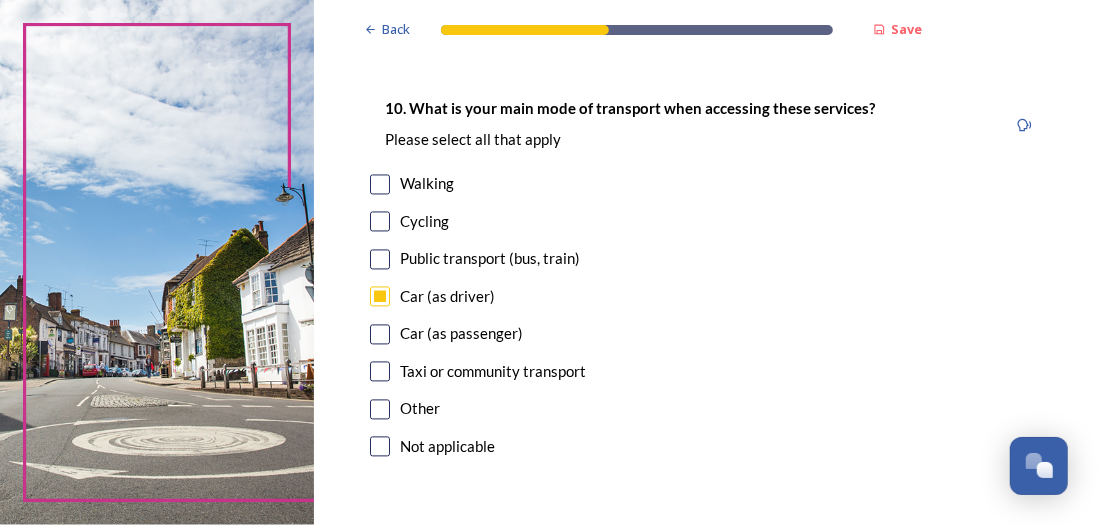 click at bounding box center (380, 260) 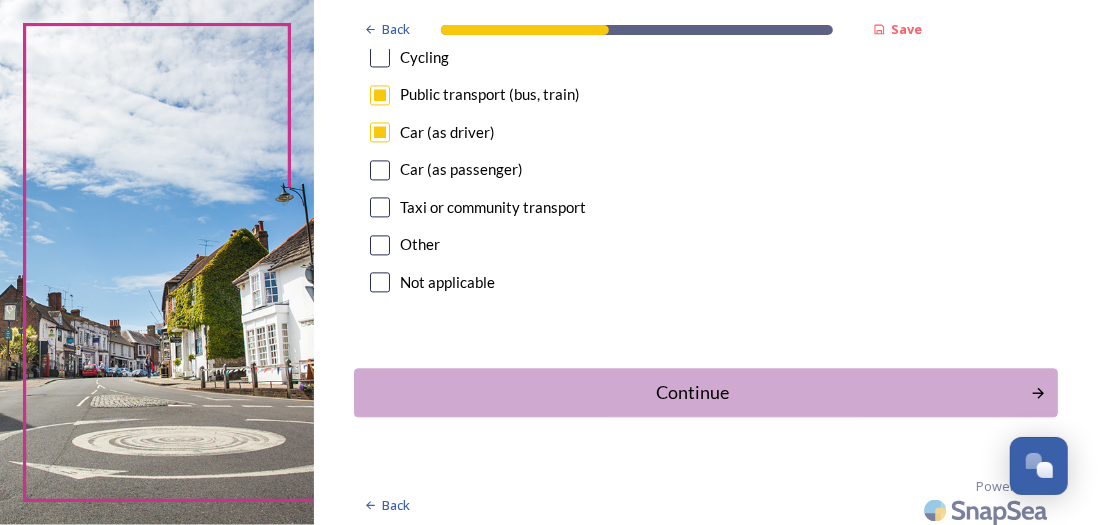 scroll, scrollTop: 2092, scrollLeft: 0, axis: vertical 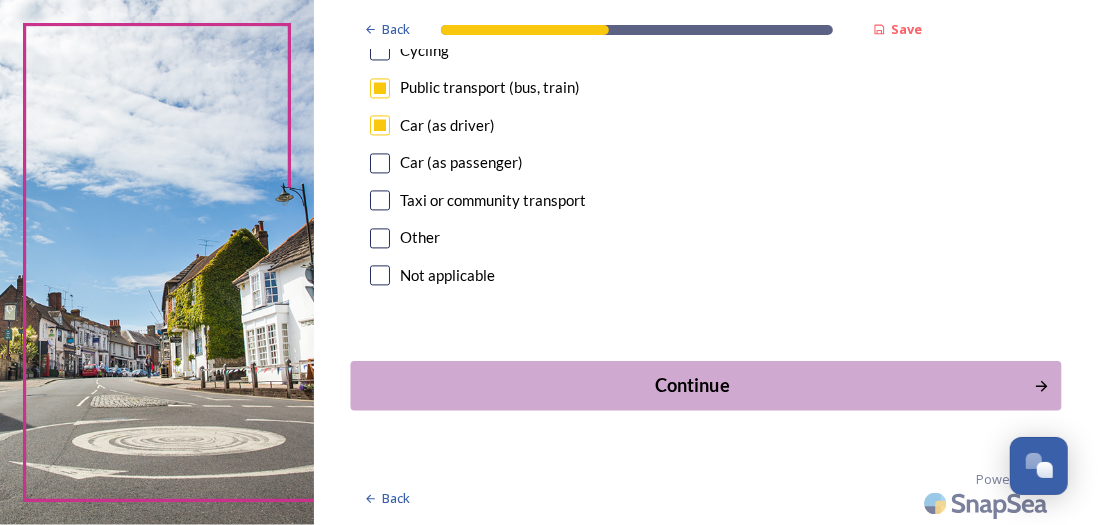 click on "Continue" at bounding box center [692, 385] 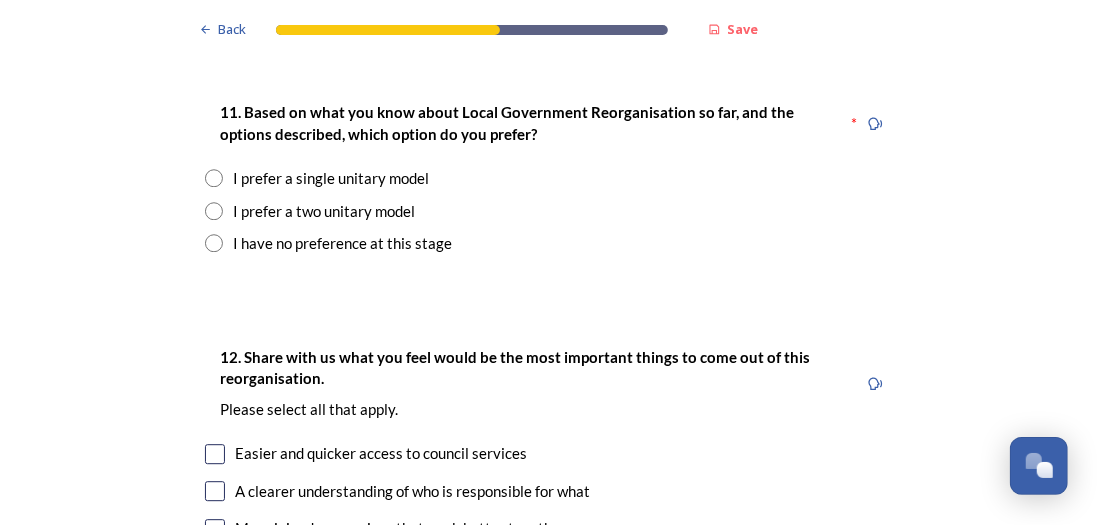 scroll, scrollTop: 2640, scrollLeft: 0, axis: vertical 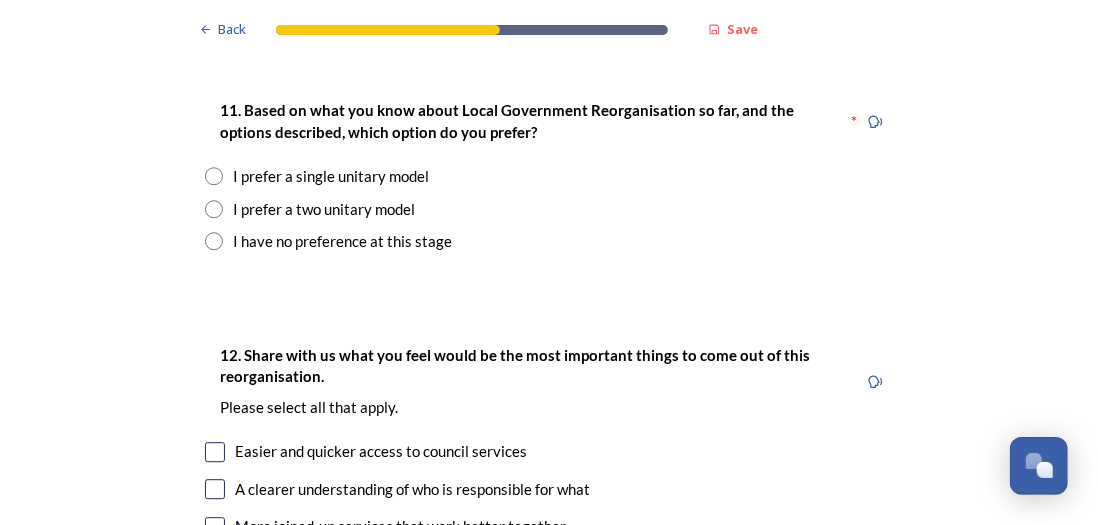 click at bounding box center [214, 209] 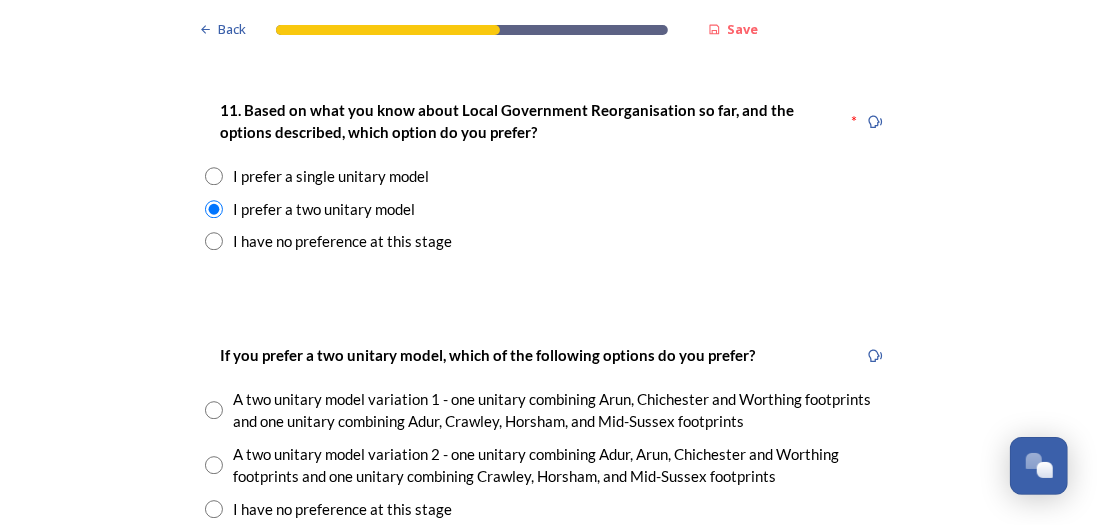 click on "Back Save Prioritising future services As explained on our  Shaping West Sussex hub , Local Government Reorganisation for West Sussex means that the county, district and borough councils will be replaced with one, or more than one, single-tier council (referred to as a unitary council) to deliver all your services.  Options currently being explored within West Sussex are detailed on our  hub , but map visuals can be found below. A single county unitary , bringing the County Council and all seven District and Borough Councils services together to form a new unitary council for West Sussex. Single unitary model (You can enlarge this map by clicking on the square expand icon in the top right of the image) Two unitary option, variation 1  -   one unitary combining Arun, Chichester and Worthing footprints and one unitary combining Adur, Crawley, Horsham, and Mid-Sussex footprints. Two unitary model variation 1 (You can enlarge this map by clicking on the square expand icon in the top right of the image) * Other 5" at bounding box center (549, 802) 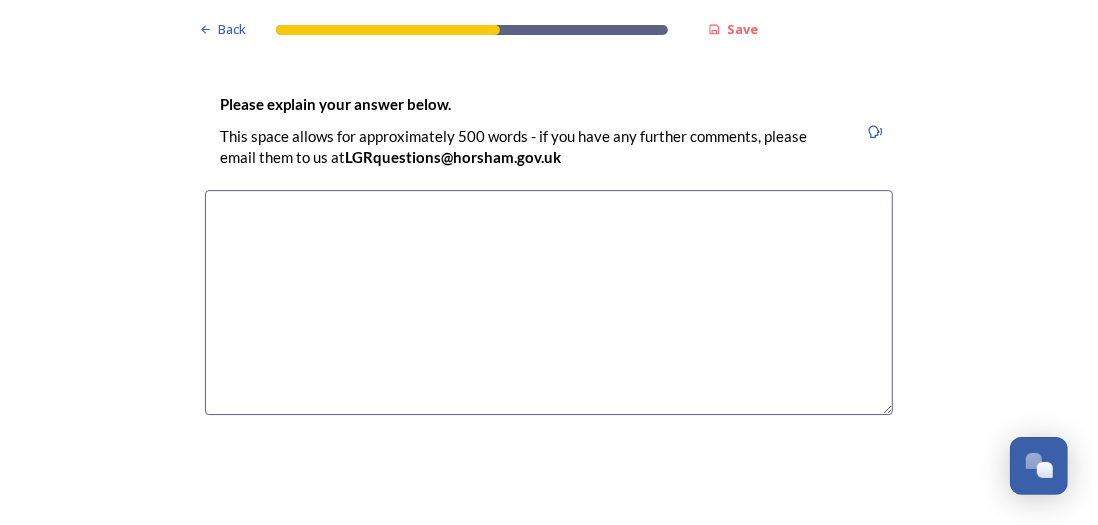 scroll, scrollTop: 3160, scrollLeft: 0, axis: vertical 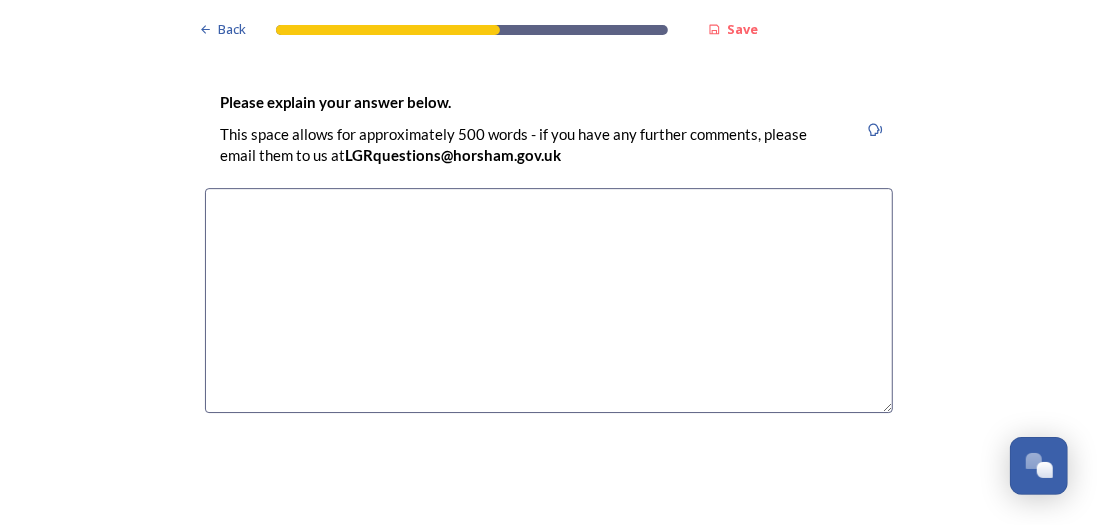 click at bounding box center (549, 300) 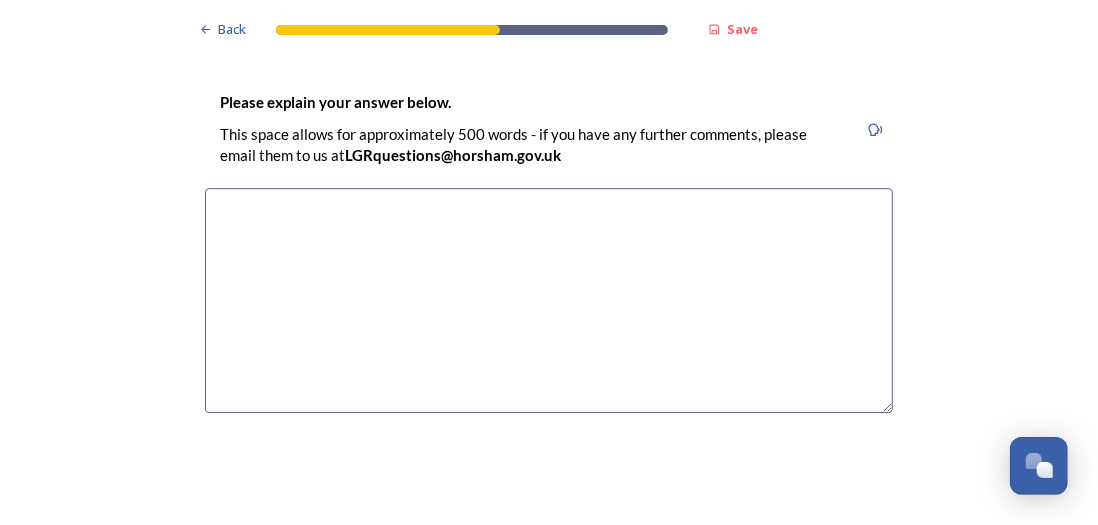 scroll, scrollTop: 2700, scrollLeft: 0, axis: vertical 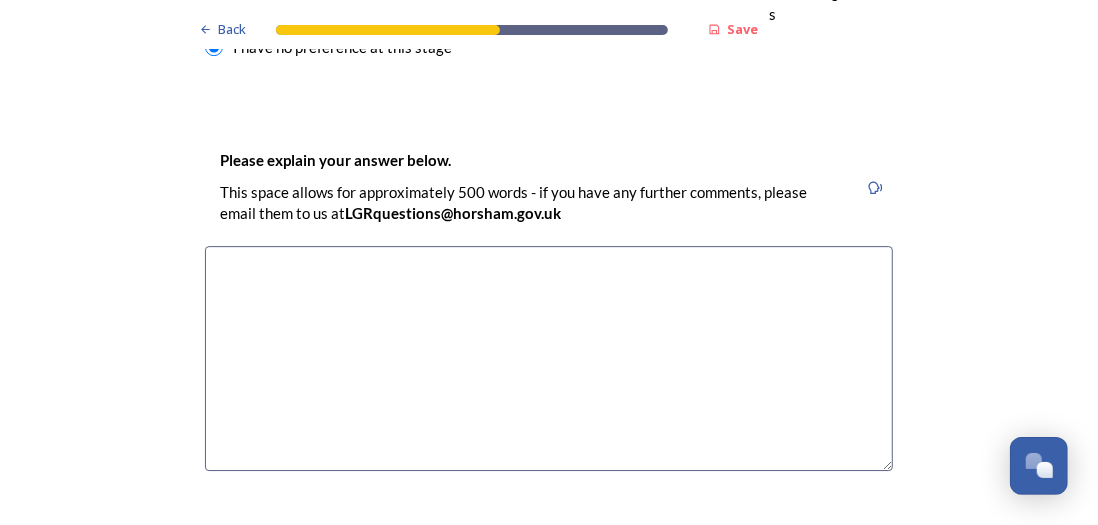 click at bounding box center (549, 358) 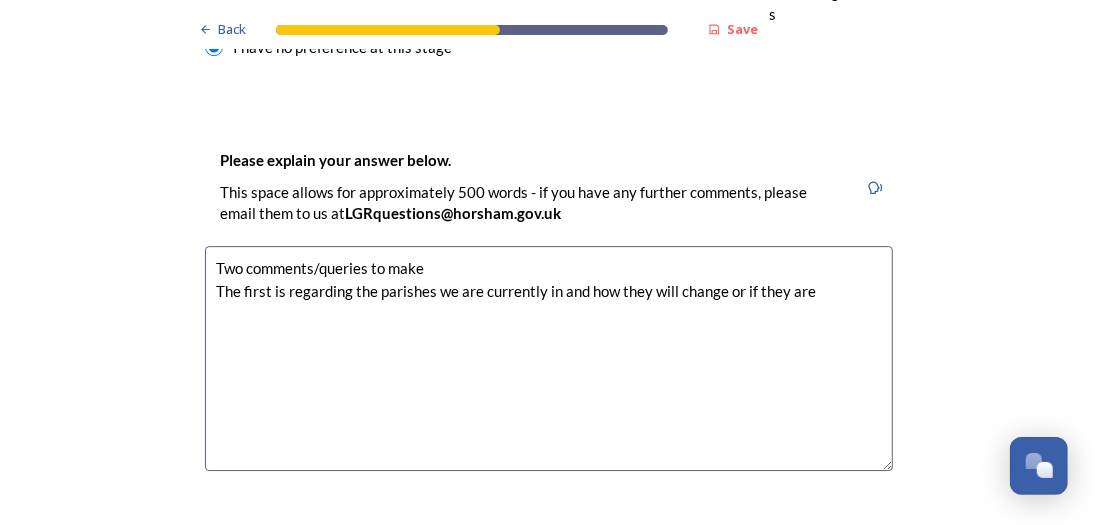 click on "Two comments/queries to make
The first is regarding the parishes we are currently in and how they will change or if they are" at bounding box center (549, 358) 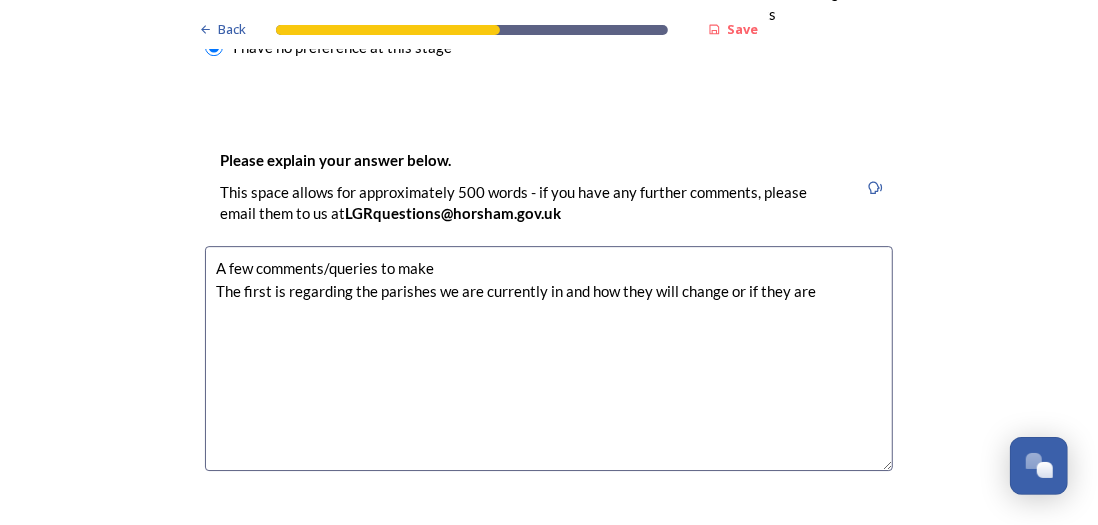 click on "A few comments/queries to make
The first is regarding the parishes we are currently in and how they will change or if they are" at bounding box center [549, 358] 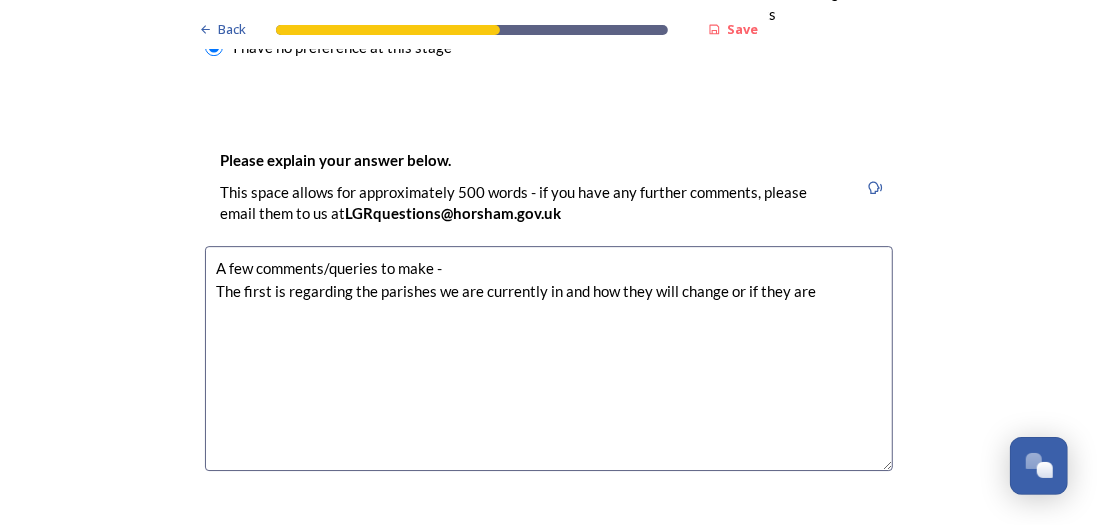 click on "A few comments/queries to make -
The first is regarding the parishes we are currently in and how they will change or if they are" at bounding box center (549, 358) 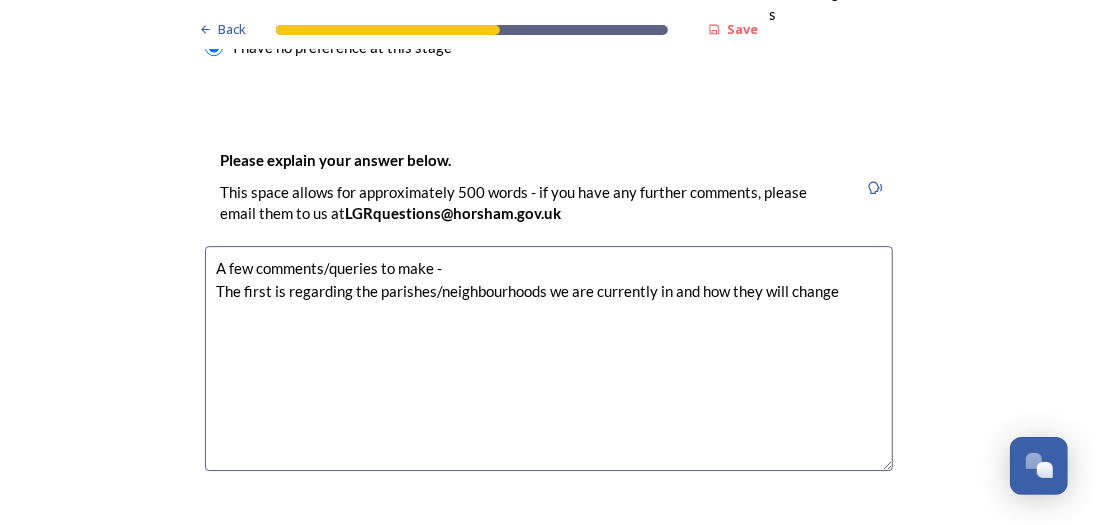 click on "A few comments/queries to make -
The first is regarding the parishes/neighbourhoods we are currently in and how they will change" at bounding box center (549, 358) 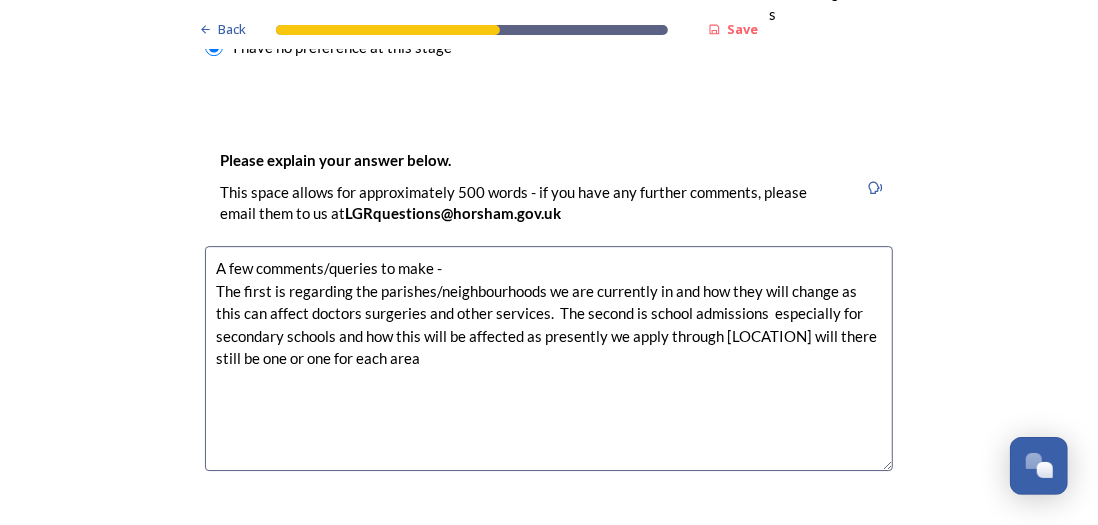 click on "A few comments/queries to make -
The first is regarding the parishes/neighbourhoods we are currently in and how they will change as this can affect doctors surgeries and other services.  The second is school admissions  especially for secondary schools and how this will be affected as presently we apply through [LOCATION] will there still be one or one for each area" at bounding box center (549, 358) 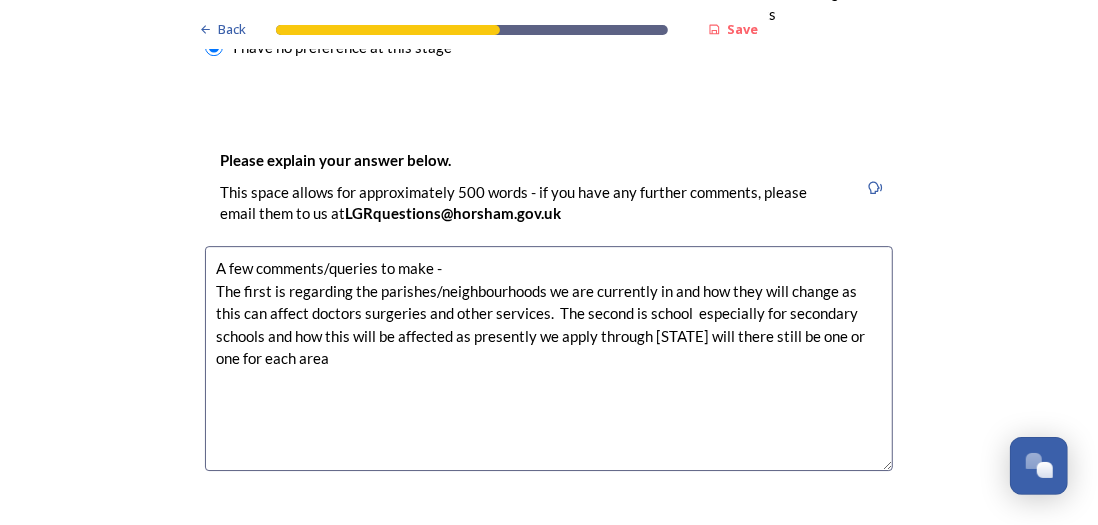 click on "A few comments/queries to make -
The first is regarding the parishes/neighbourhoods we are currently in and how they will change as this can affect doctors surgeries and other services.  The second is school  especially for secondary schools and how this will be affected as presently we apply through [STATE] will there still be one or one for each area" at bounding box center [549, 358] 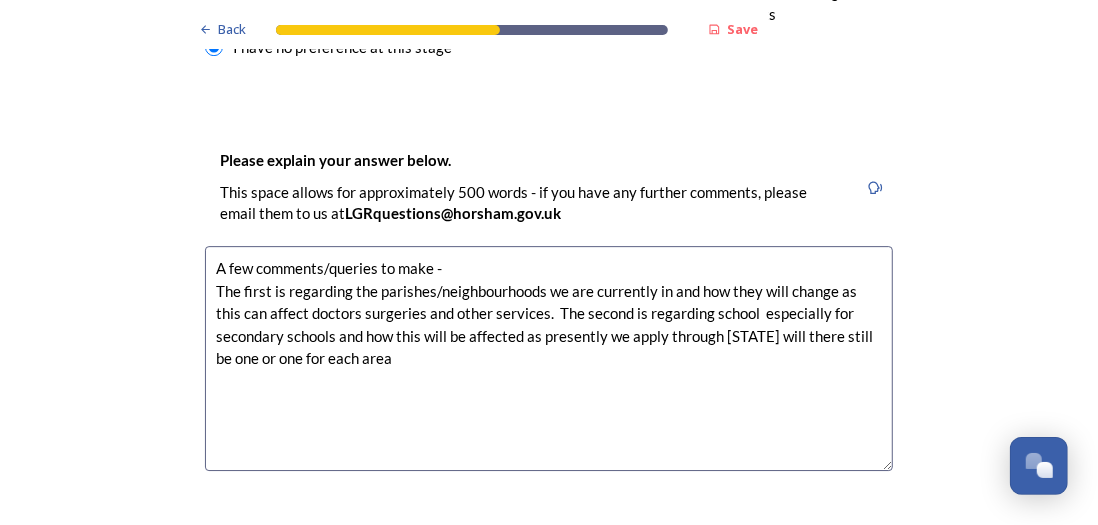 click on "A few comments/queries to make -
The first is regarding the parishes/neighbourhoods we are currently in and how they will change as this can affect doctors surgeries and other services.  The second is regarding school  especially for secondary schools and how this will be affected as presently we apply through [STATE] will there still be one or one for each area" at bounding box center (549, 358) 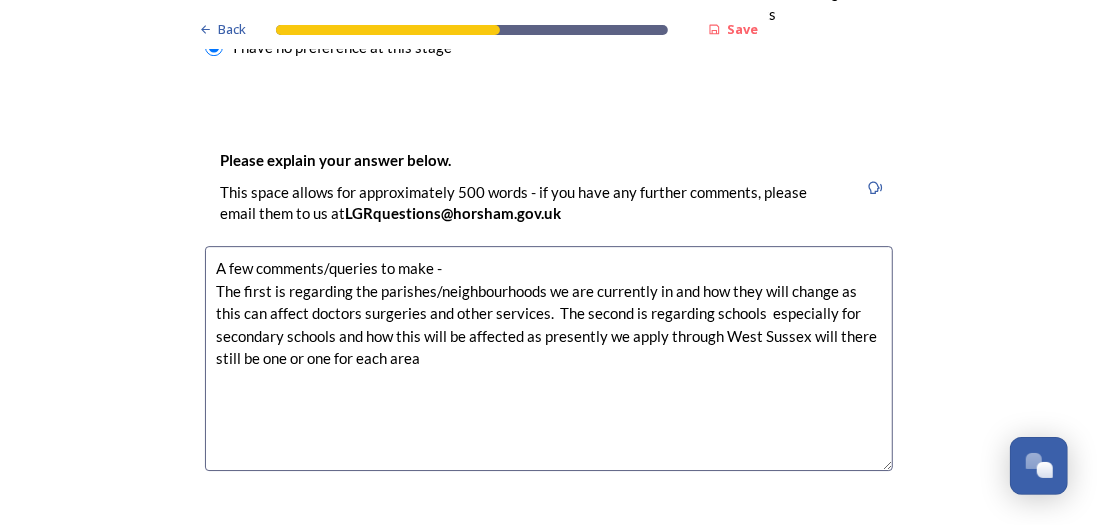 drag, startPoint x: 729, startPoint y: 310, endPoint x: 821, endPoint y: 308, distance: 92.021736 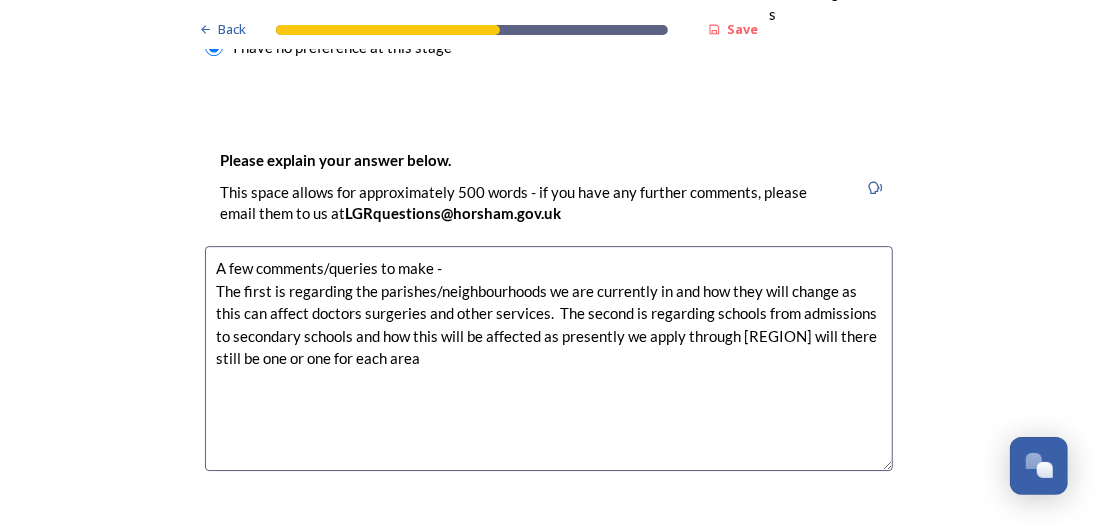 click on "A few comments/queries to make -
The first is regarding the parishes/neighbourhoods we are currently in and how they will change as this can affect doctors surgeries and other services.  The second is regarding schools from admissions to secondary schools and how this will be affected as presently we apply through [REGION] will there still be one or one for each area" at bounding box center [549, 358] 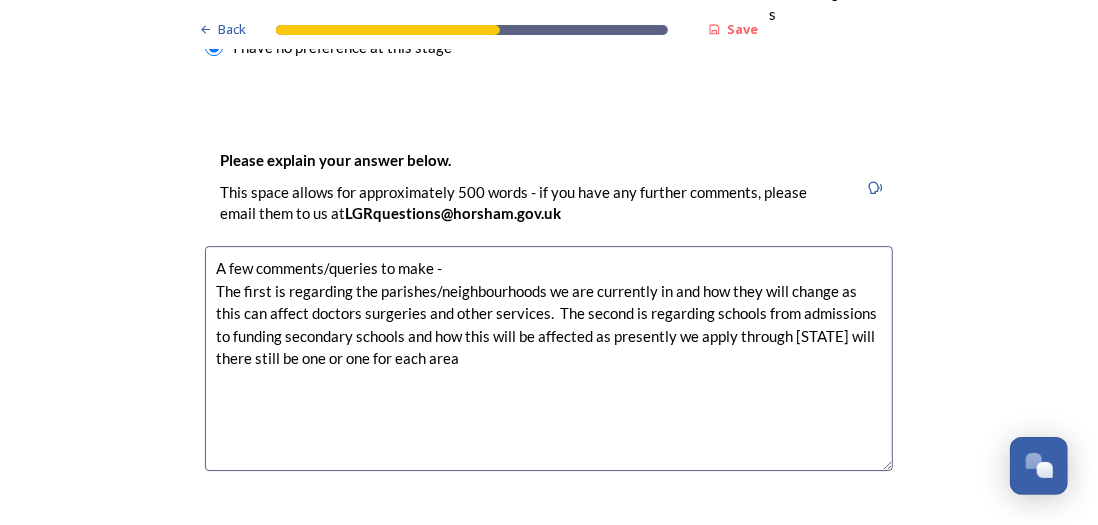click on "A few comments/queries to make -
The first is regarding the parishes/neighbourhoods we are currently in and how they will change as this can affect doctors surgeries and other services.  The second is regarding schools from admissions to funding secondary schools and how this will be affected as presently we apply through [STATE] will there still be one or one for each area" at bounding box center (549, 358) 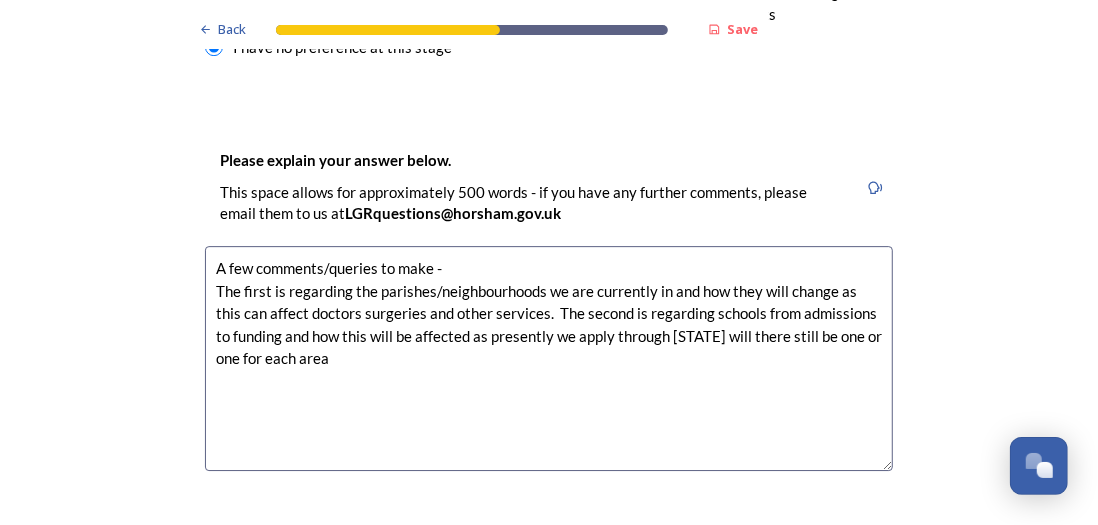 click on "A few comments/queries to make -
The first is regarding the parishes/neighbourhoods we are currently in and how they will change as this can affect doctors surgeries and other services.  The second is regarding schools from admissions to funding and how this will be affected as presently we apply through [STATE] will there still be one or one for each area" at bounding box center (549, 358) 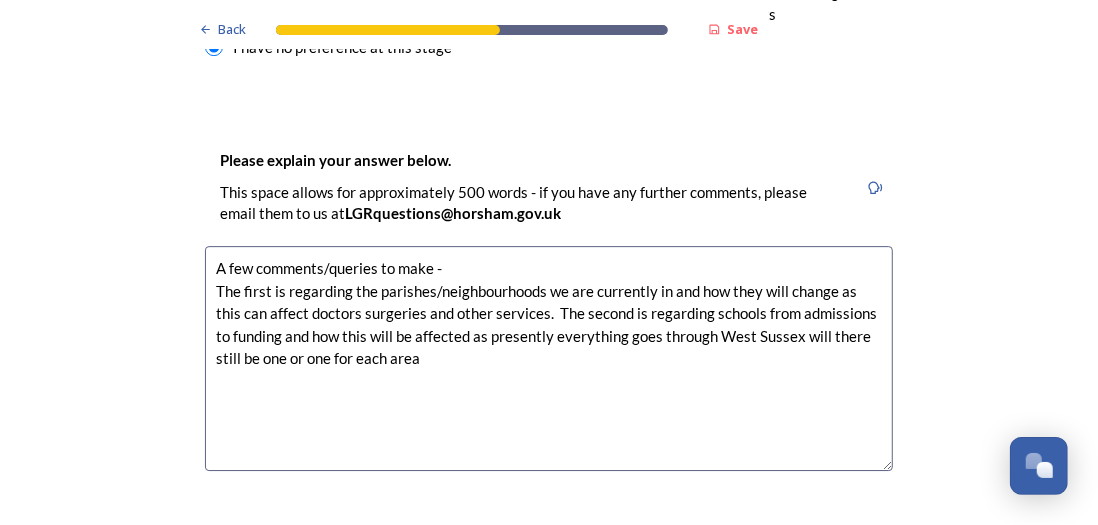 click on "A few comments/queries to make -
The first is regarding the parishes/neighbourhoods we are currently in and how they will change as this can affect doctors surgeries and other services.  The second is regarding schools from admissions to funding and how this will be affected as presently everything goes through West Sussex will there still be one or one for each area" at bounding box center (549, 358) 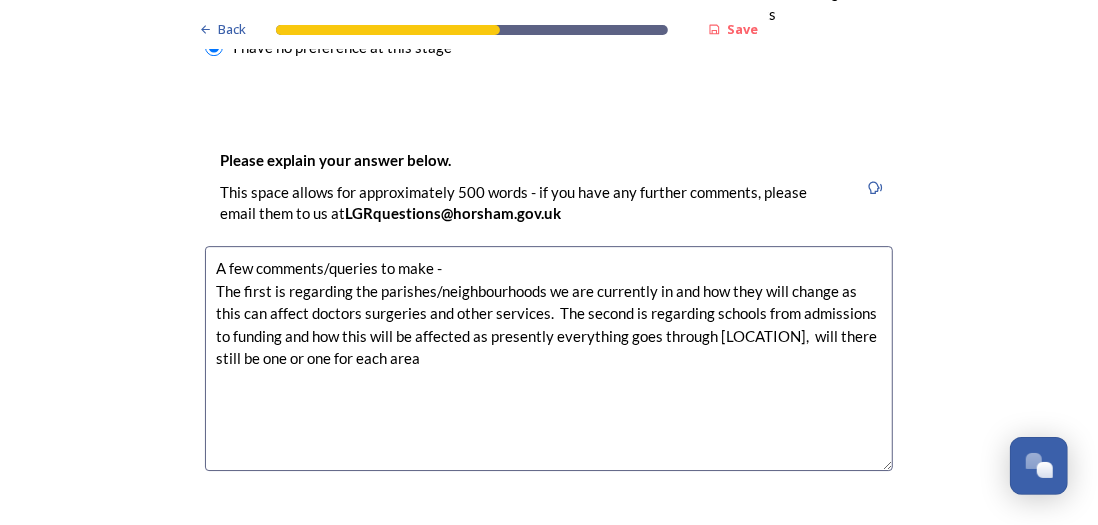 click on "A few comments/queries to make -
The first is regarding the parishes/neighbourhoods we are currently in and how they will change as this can affect doctors surgeries and other services.  The second is regarding schools from admissions to funding and how this will be affected as presently everything goes through [LOCATION],  will there still be one or one for each area" at bounding box center (549, 358) 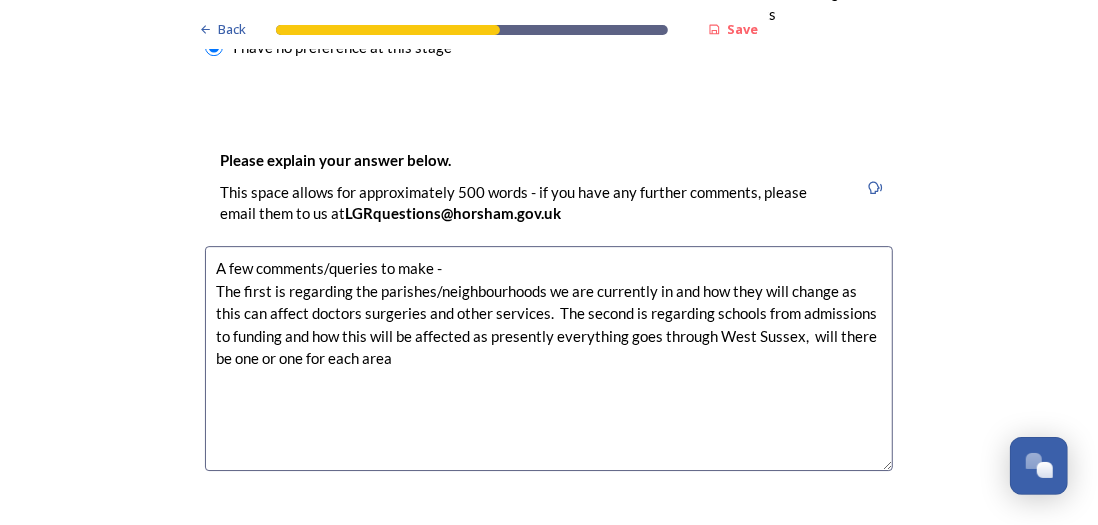 click on "A few comments/queries to make -
The first is regarding the parishes/neighbourhoods we are currently in and how they will change as this can affect doctors surgeries and other services.  The second is regarding schools from admissions to funding and how this will be affected as presently everything goes through West Sussex,  will there be one or one for each area" at bounding box center [549, 358] 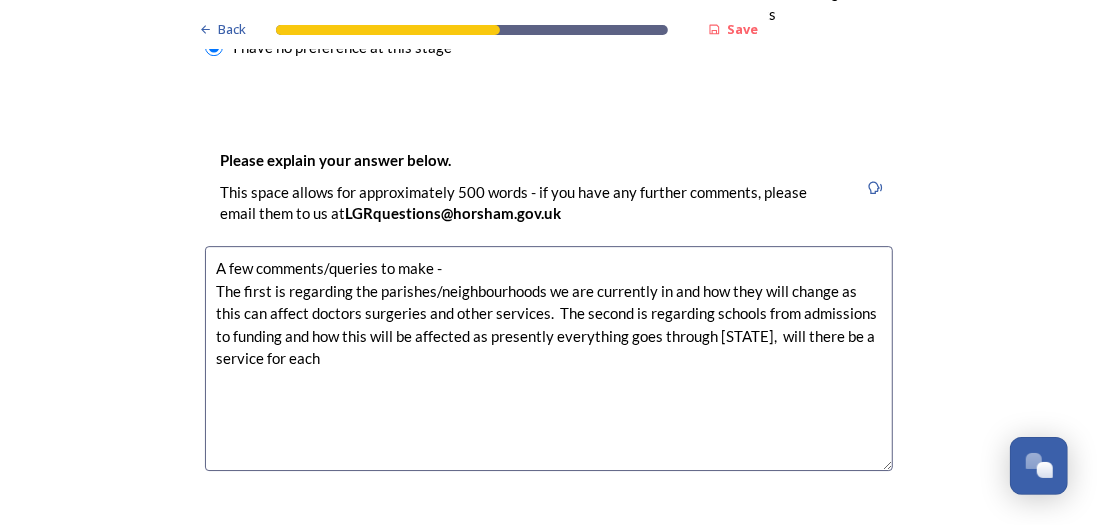 click on "A few comments/queries to make -
The first is regarding the parishes/neighbourhoods we are currently in and how they will change as this can affect doctors surgeries and other services.  The second is regarding schools from admissions to funding and how this will be affected as presently everything goes through [STATE],  will there be a service for each" at bounding box center [549, 358] 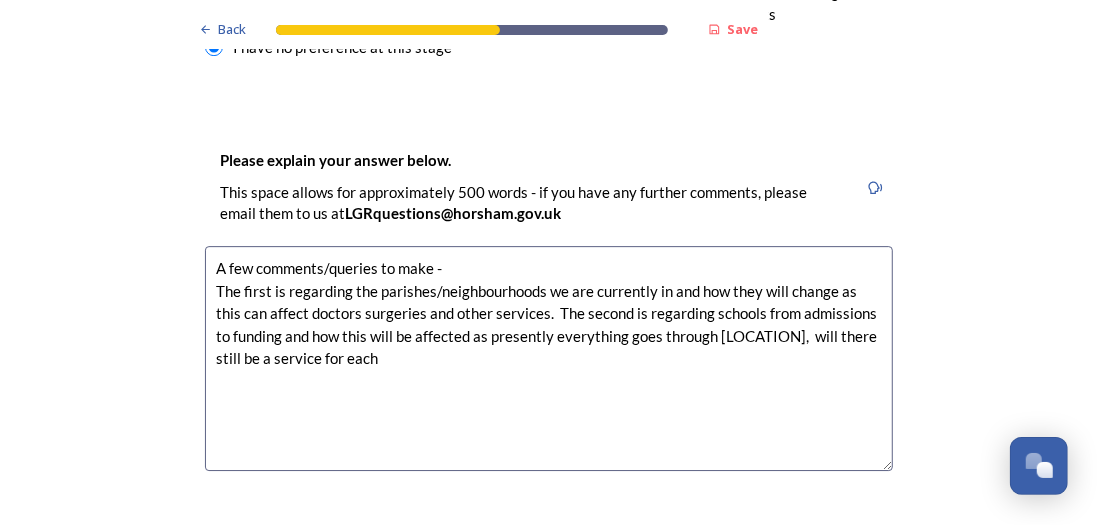click on "A few comments/queries to make -
The first is regarding the parishes/neighbourhoods we are currently in and how they will change as this can affect doctors surgeries and other services.  The second is regarding schools from admissions to funding and how this will be affected as presently everything goes through [LOCATION],  will there still be a service for each" at bounding box center [549, 358] 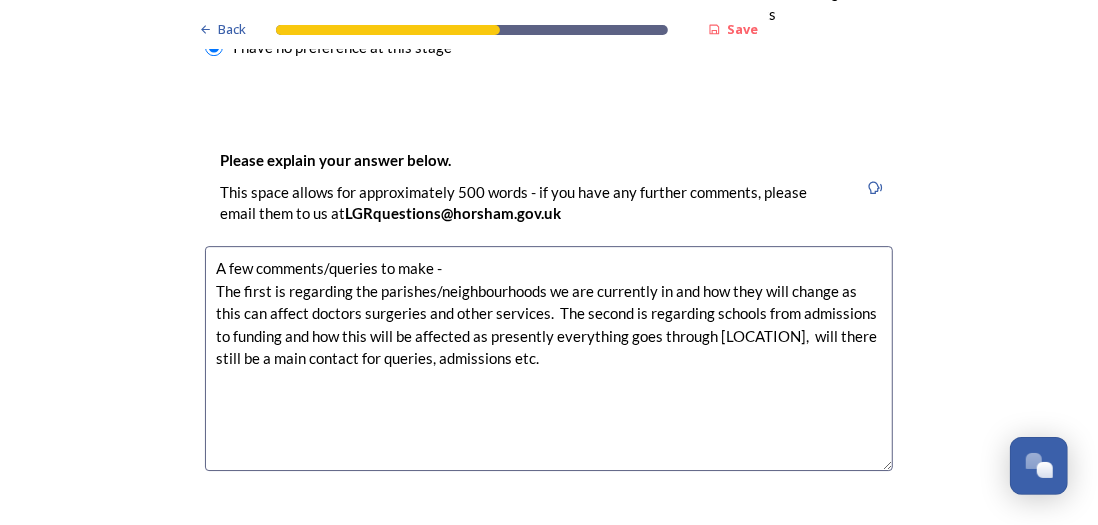 click on "A few comments/queries to make -
The first is regarding the parishes/neighbourhoods we are currently in and how they will change as this can affect doctors surgeries and other services.  The second is regarding schools from admissions to funding and how this will be affected as presently everything goes through [LOCATION],  will there still be a main contact for queries, admissions etc." at bounding box center (549, 358) 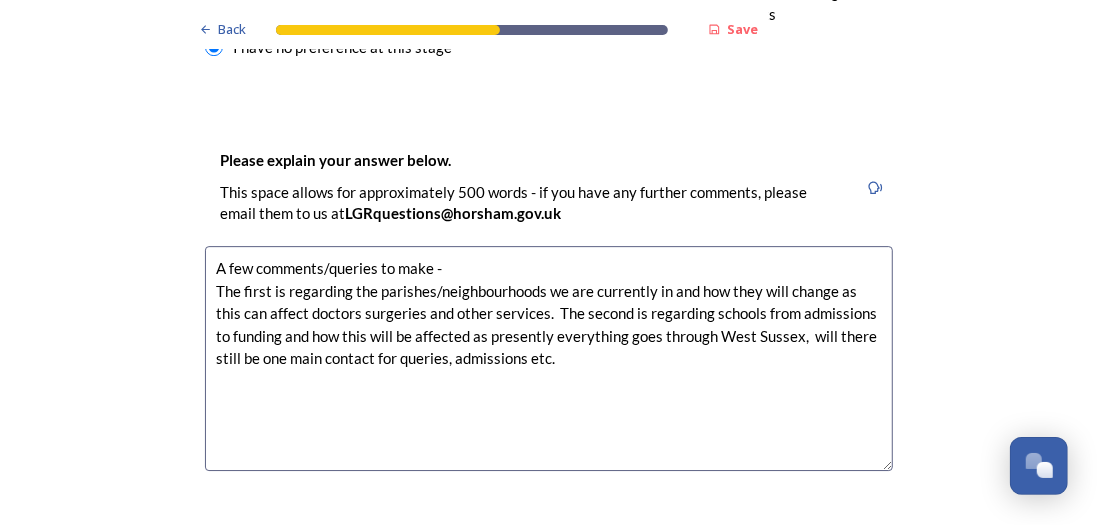 click on "A few comments/queries to make -
The first is regarding the parishes/neighbourhoods we are currently in and how they will change as this can affect doctors surgeries and other services.  The second is regarding schools from admissions to funding and how this will be affected as presently everything goes through West Sussex,  will there still be one main contact for queries, admissions etc." at bounding box center [549, 358] 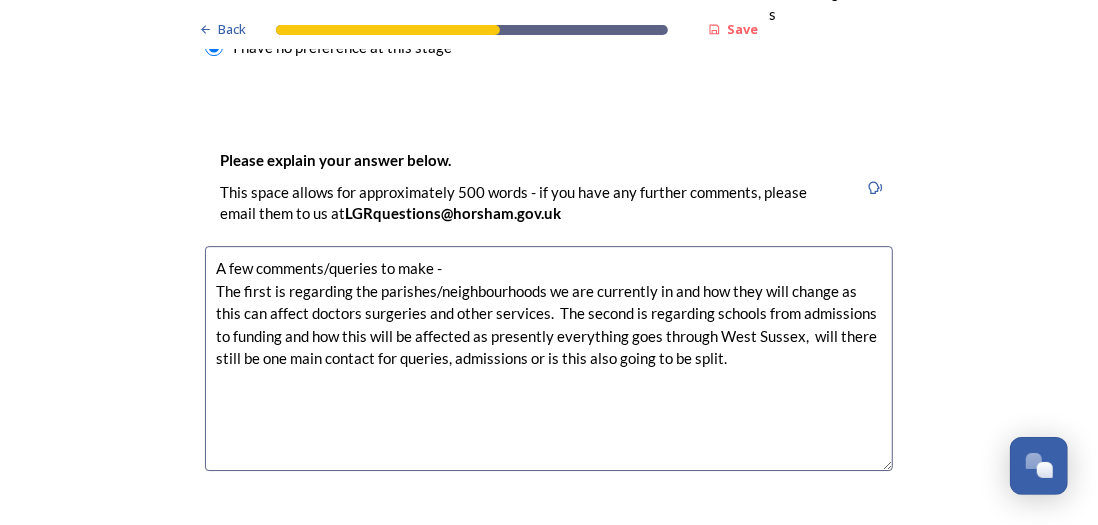 click on "A few comments/queries to make -
The first is regarding the parishes/neighbourhoods we are currently in and how they will change as this can affect doctors surgeries and other services.  The second is regarding schools from admissions to funding and how this will be affected as presently everything goes through West Sussex,  will there still be one main contact for queries, admissions or is this also going to be split." at bounding box center (549, 358) 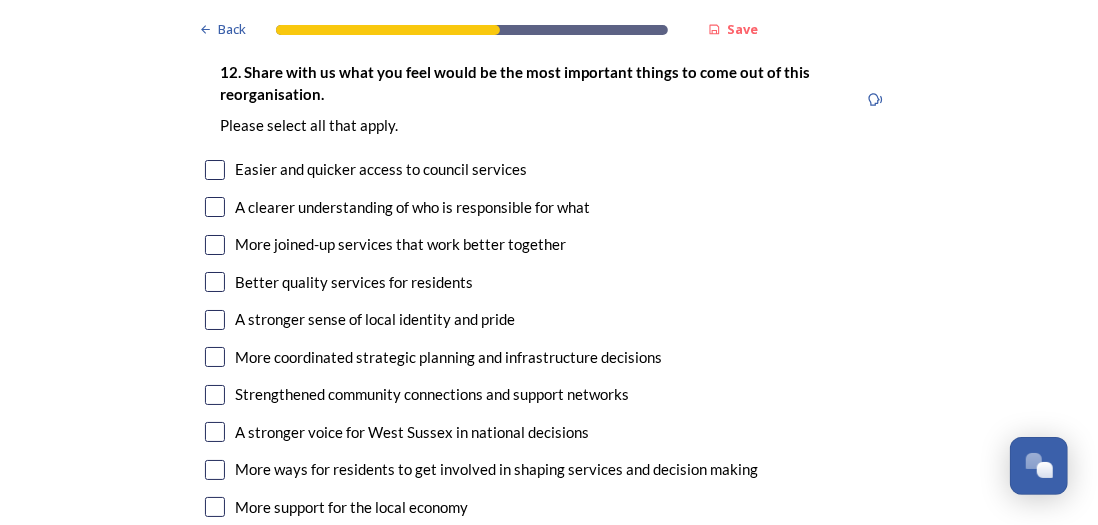 scroll, scrollTop: 3622, scrollLeft: 0, axis: vertical 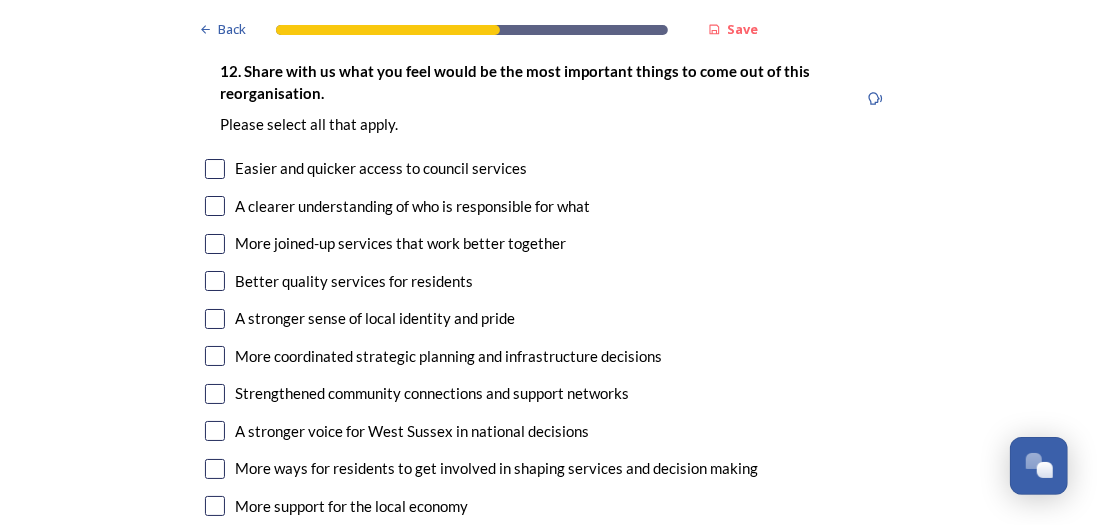 type on "A few comments/queries to make -
The first is regarding the parishes/neighbourhoods we are currently in and how they will change as this can affect doctors surgeries and other services.  The second is regarding schools from admissions to funding and how this will be affected as presently everything goes through [STATE],  will there still be one main contact for queries, admissions or is this also going to be split for each council area." 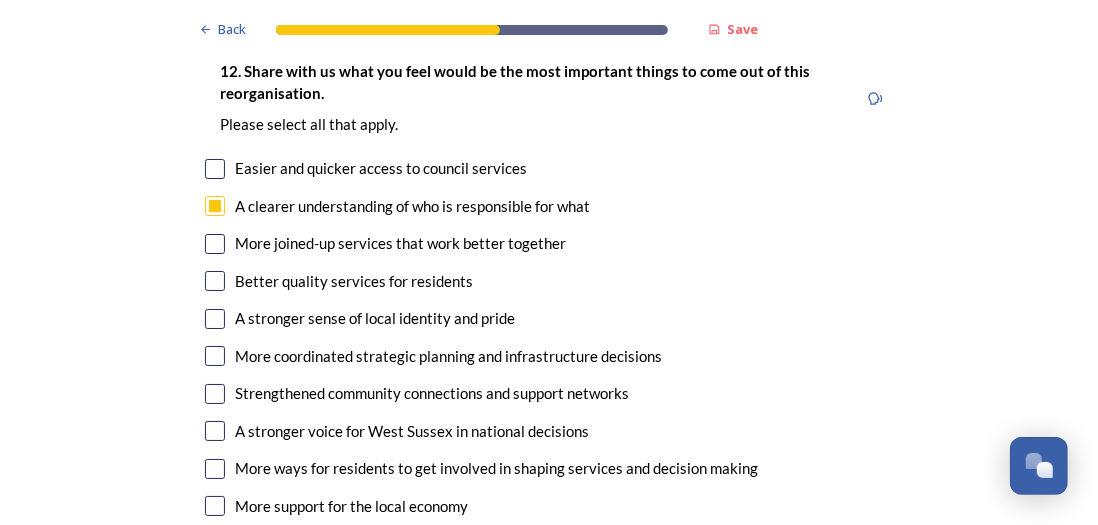 click at bounding box center [215, 244] 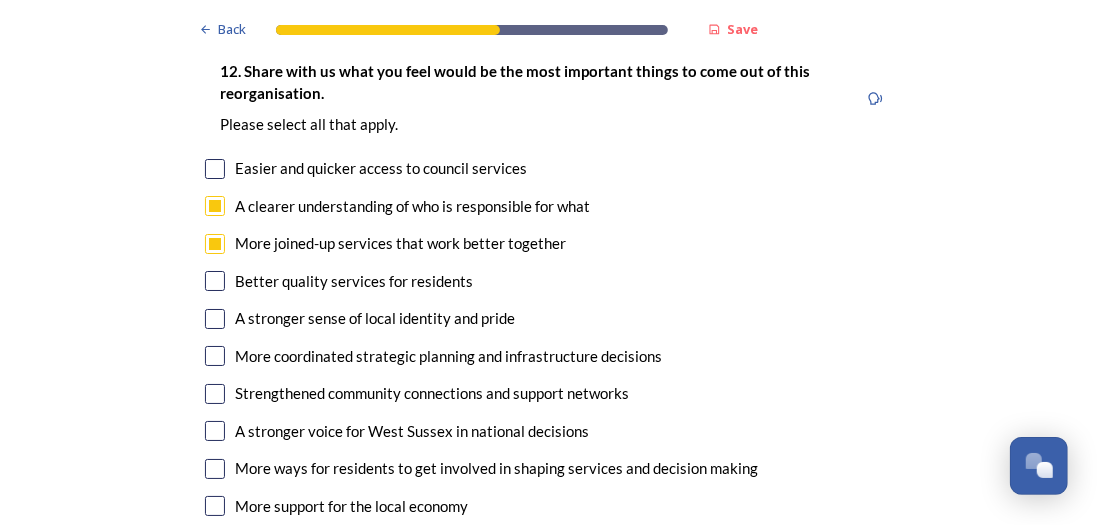 click at bounding box center [215, 281] 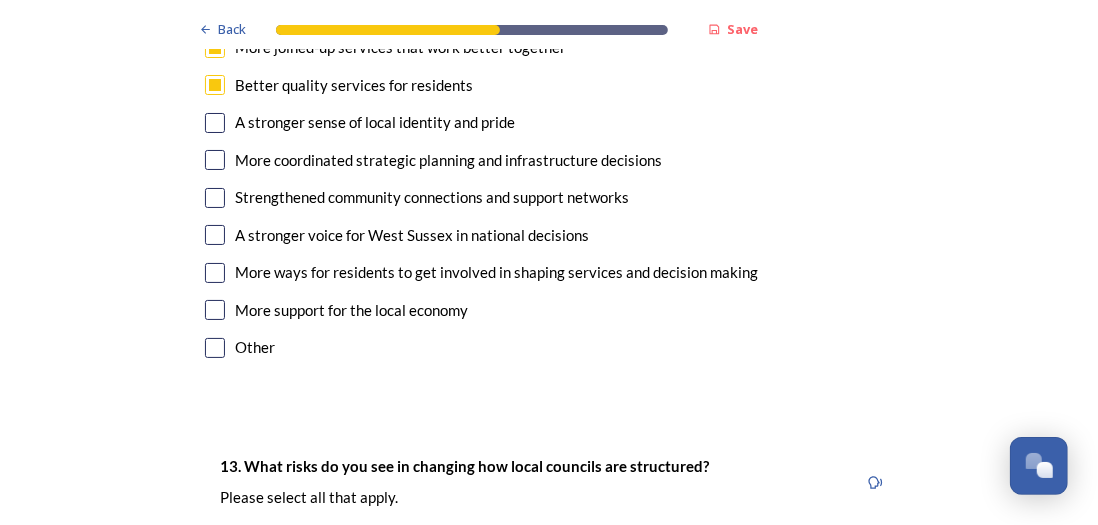 scroll, scrollTop: 3822, scrollLeft: 0, axis: vertical 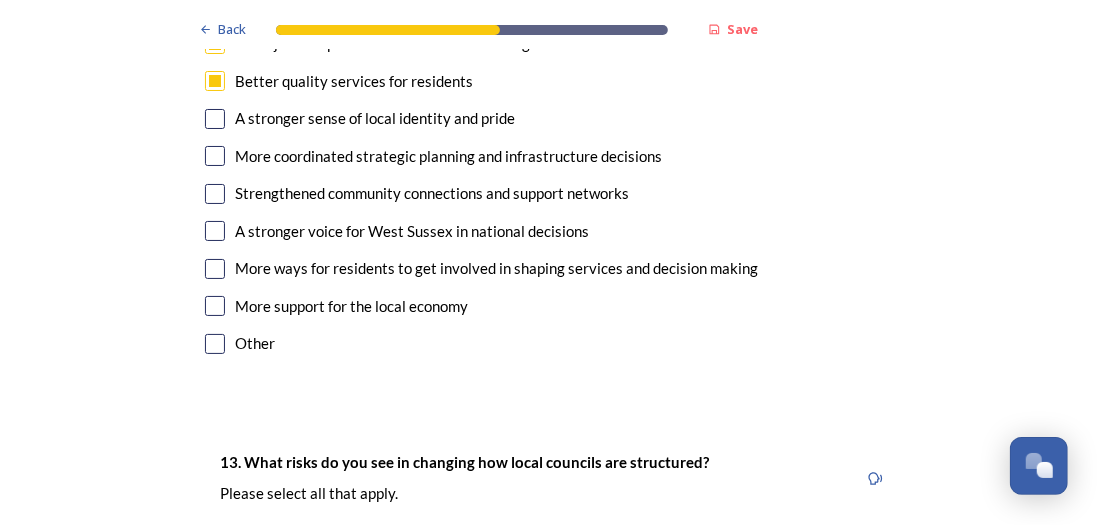 click at bounding box center [215, 306] 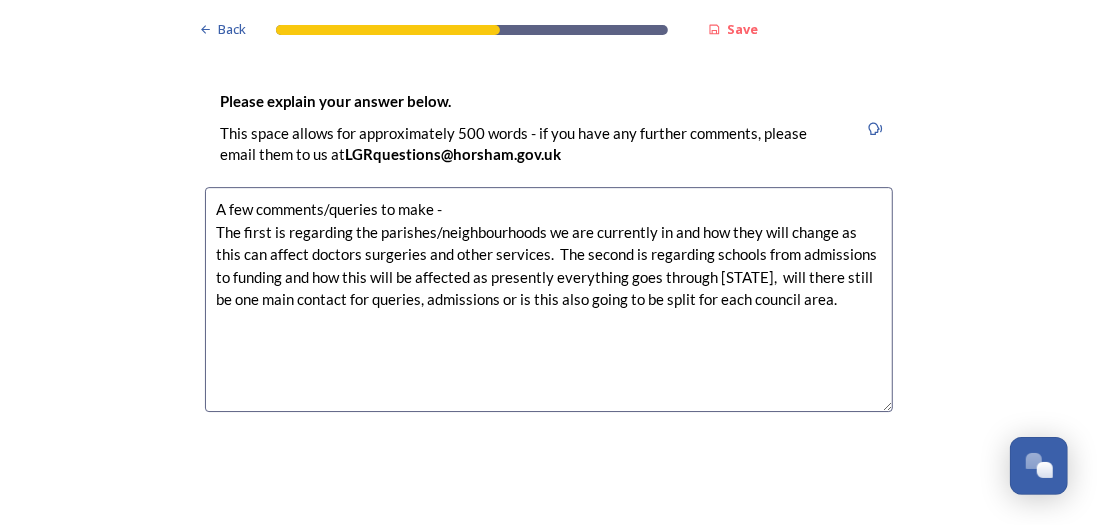 scroll, scrollTop: 3164, scrollLeft: 0, axis: vertical 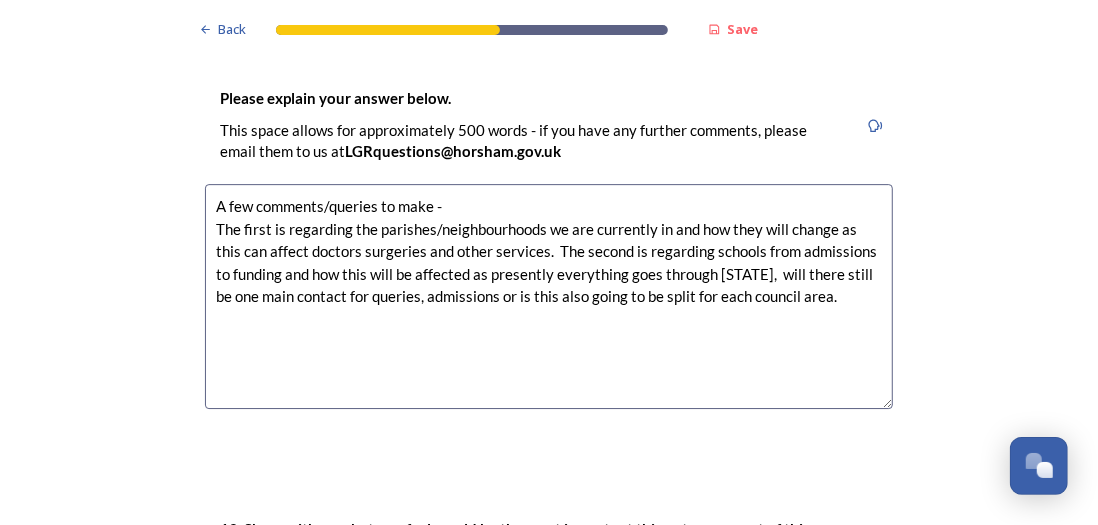 click on "A few comments/queries to make -
The first is regarding the parishes/neighbourhoods we are currently in and how they will change as this can affect doctors surgeries and other services.  The second is regarding schools from admissions to funding and how this will be affected as presently everything goes through [STATE],  will there still be one main contact for queries, admissions or is this also going to be split for each council area." at bounding box center [549, 296] 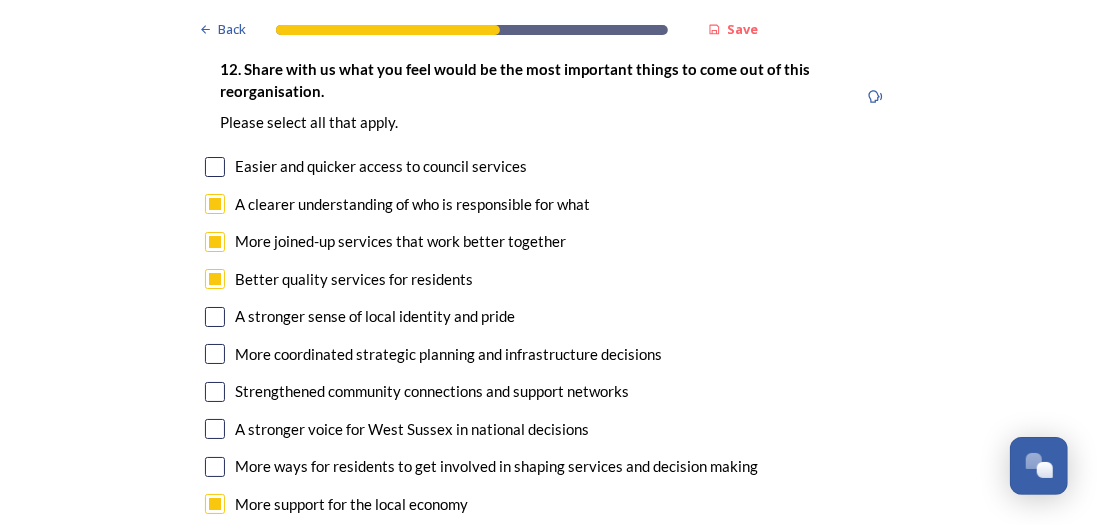 scroll, scrollTop: 4083, scrollLeft: 0, axis: vertical 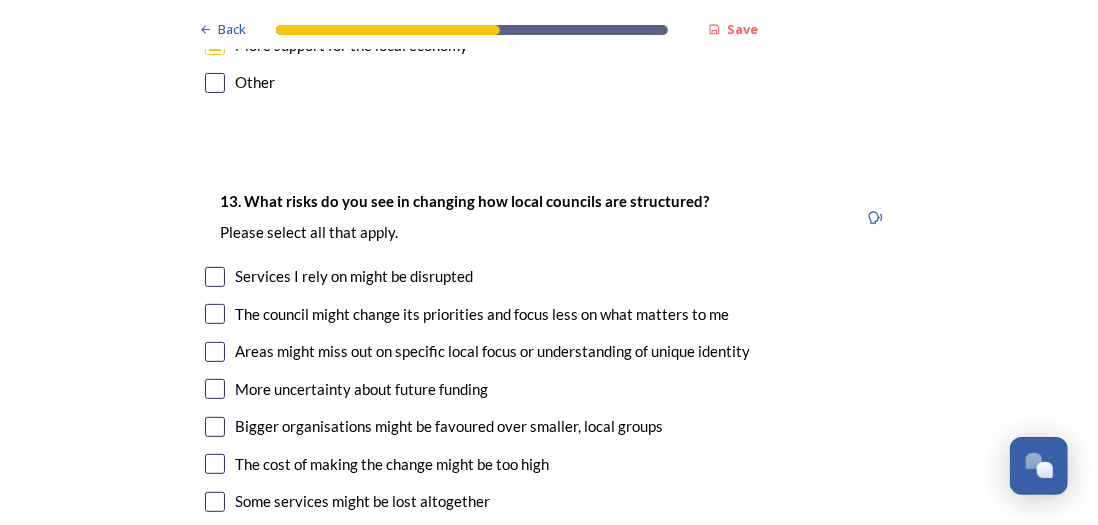type on "A few comments/queries to make -
The first is regarding the parishes/neighbourhoods we are currently in and how they will change as this can affect doctors surgeries and other services.  The second is regarding schools from admissions to funding and how this will be affected as presently everything goes through [STATE],  will there still be one main contact for queries, admissions or is this also going to be split for each council area. The third is how this will affect our council tax?" 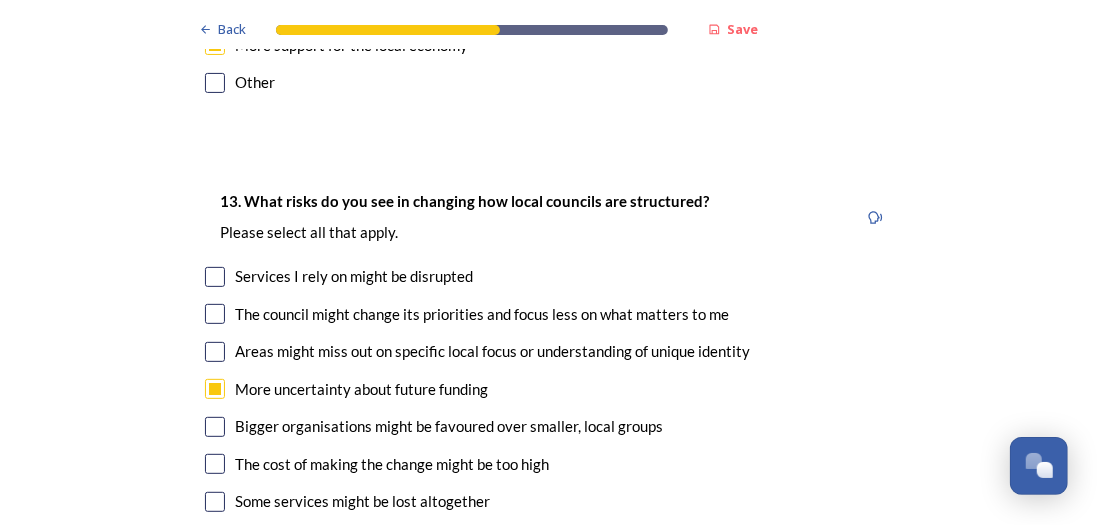 click at bounding box center [215, 464] 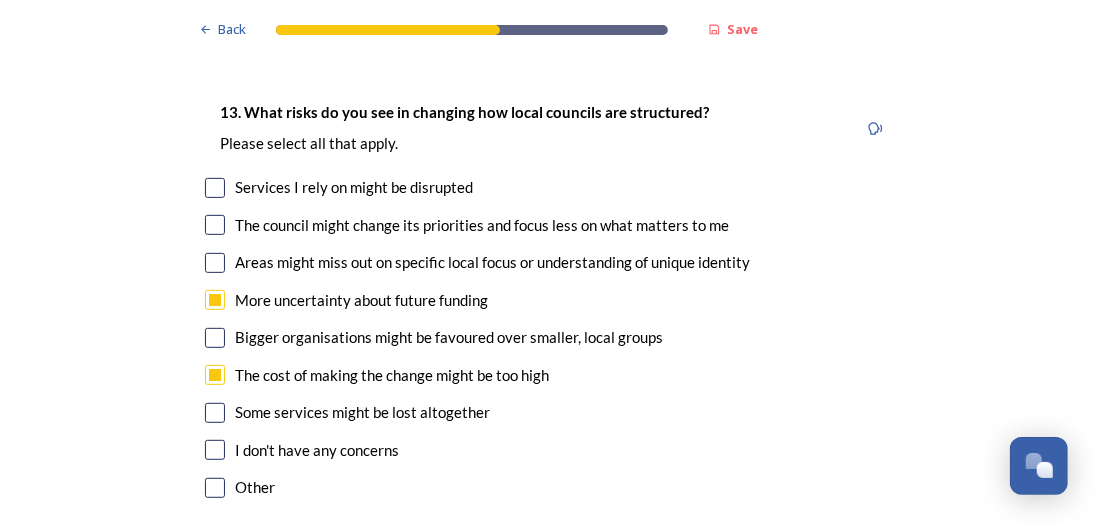 scroll, scrollTop: 4184, scrollLeft: 0, axis: vertical 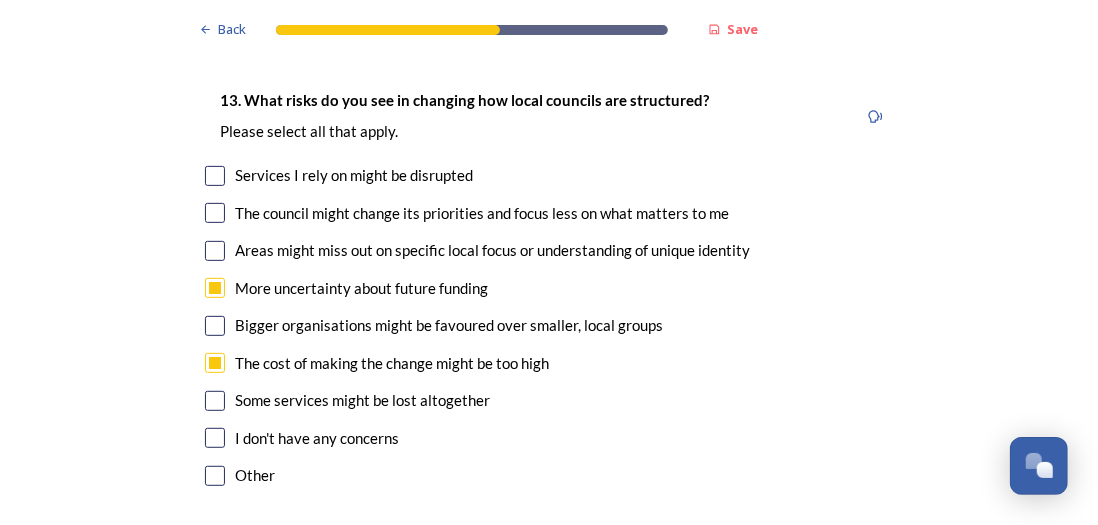 click at bounding box center (215, 213) 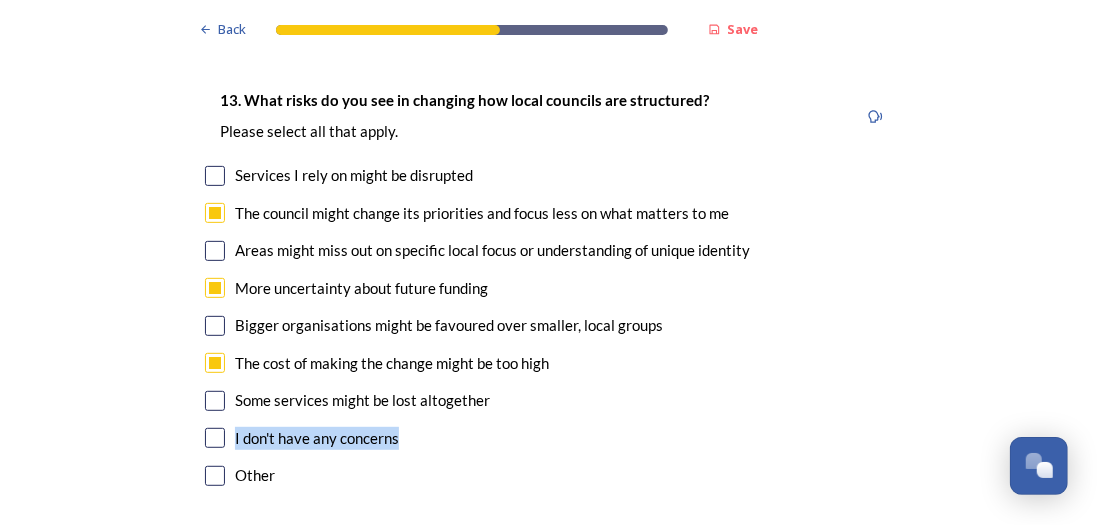 drag, startPoint x: 491, startPoint y: 401, endPoint x: 746, endPoint y: 448, distance: 259.2952 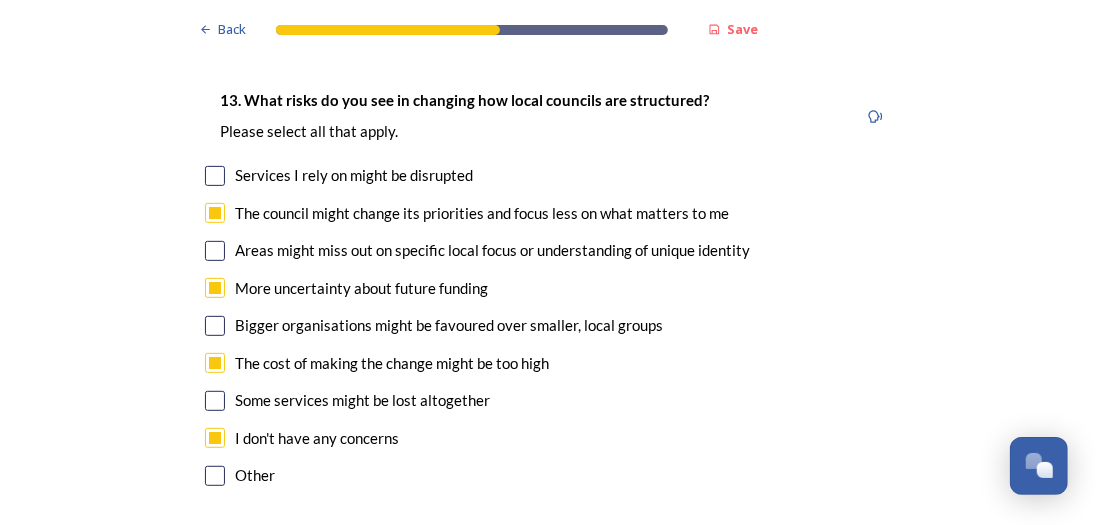 click at bounding box center (215, 438) 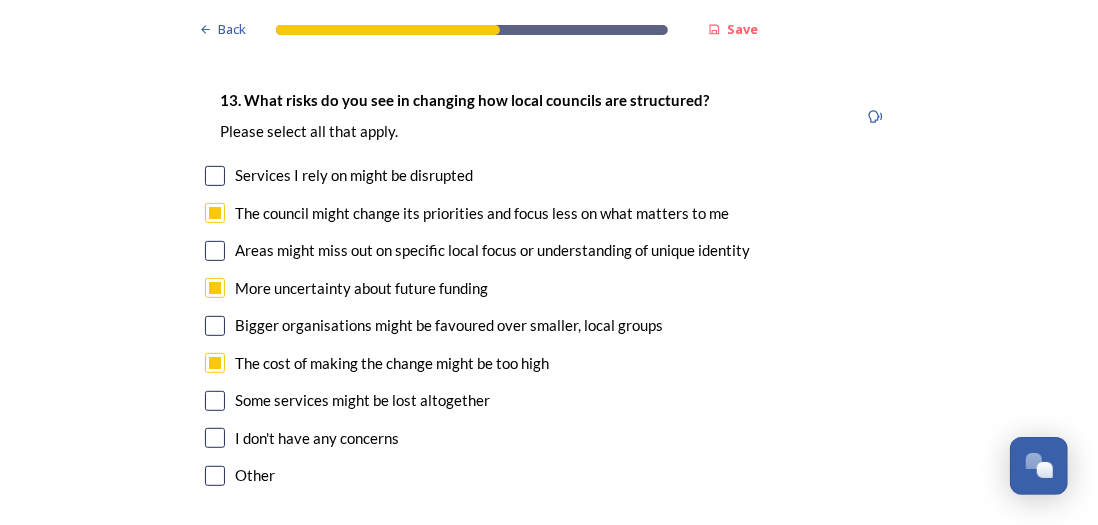 click at bounding box center (215, 401) 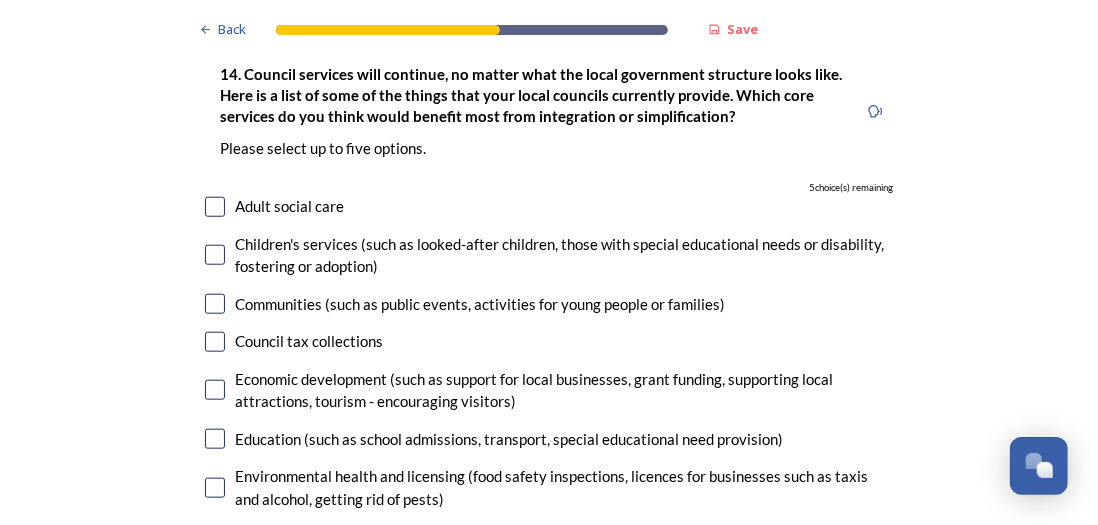 scroll, scrollTop: 4744, scrollLeft: 0, axis: vertical 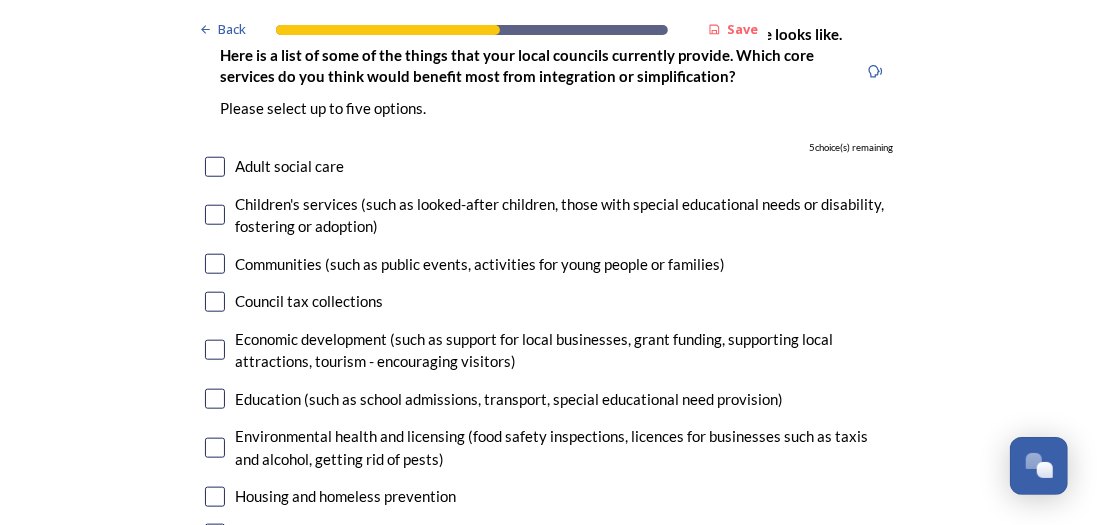 click at bounding box center (215, 167) 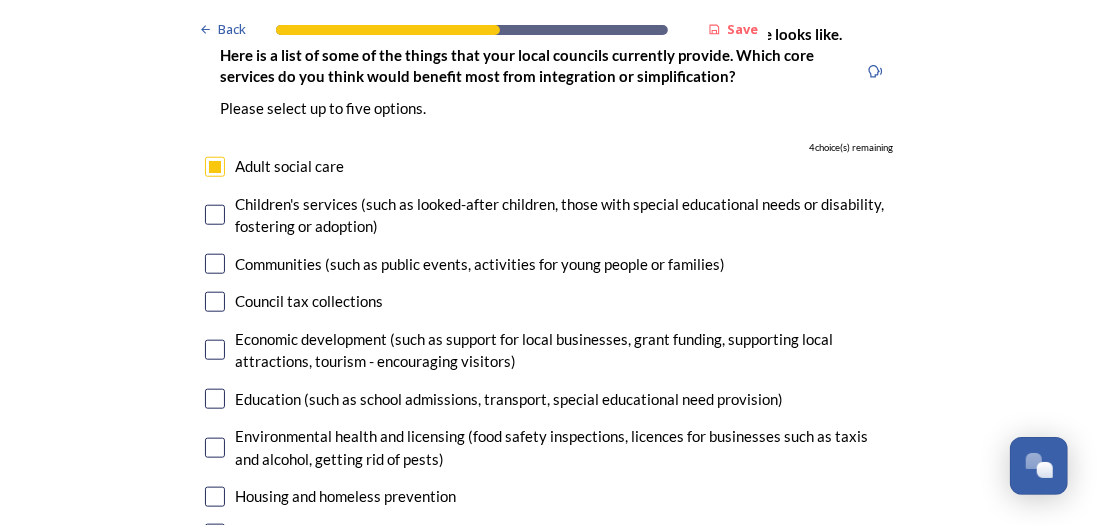 click at bounding box center (215, 350) 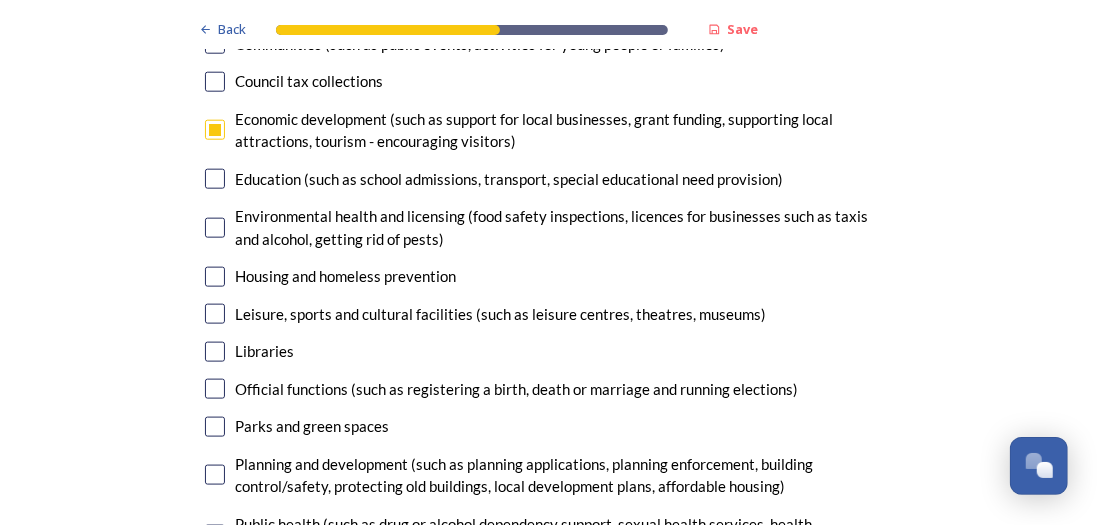 scroll, scrollTop: 4984, scrollLeft: 0, axis: vertical 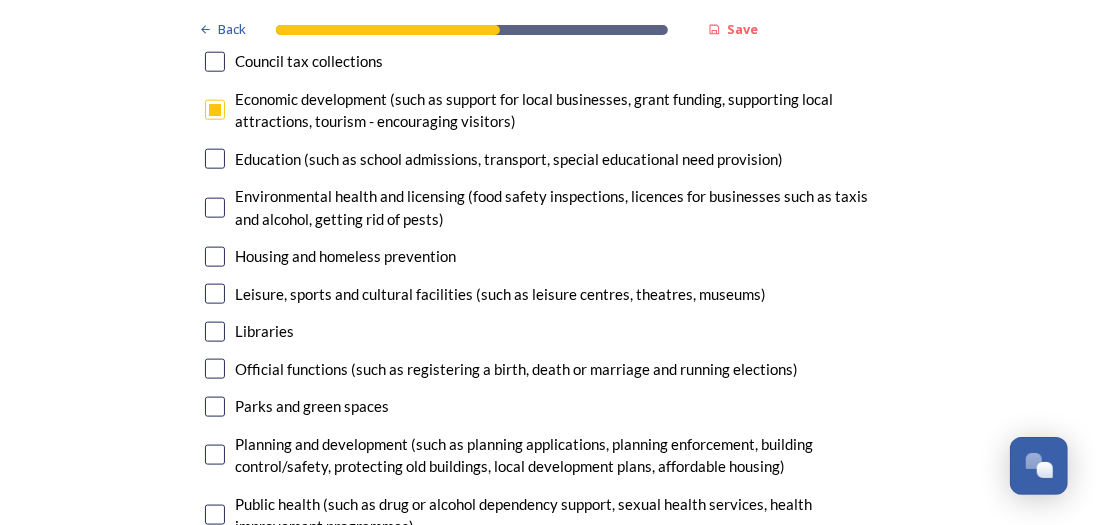 click at bounding box center [215, 369] 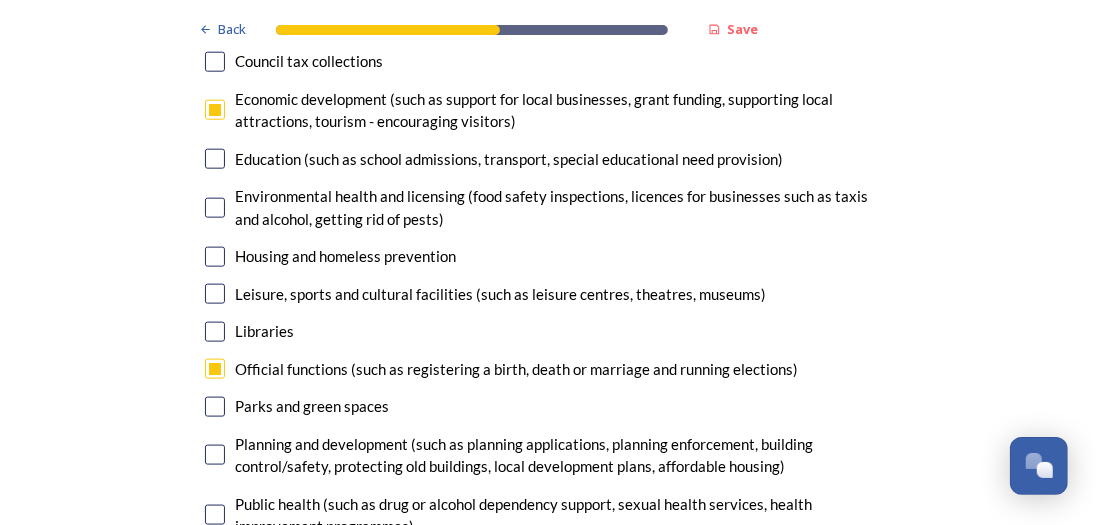 click at bounding box center [215, 208] 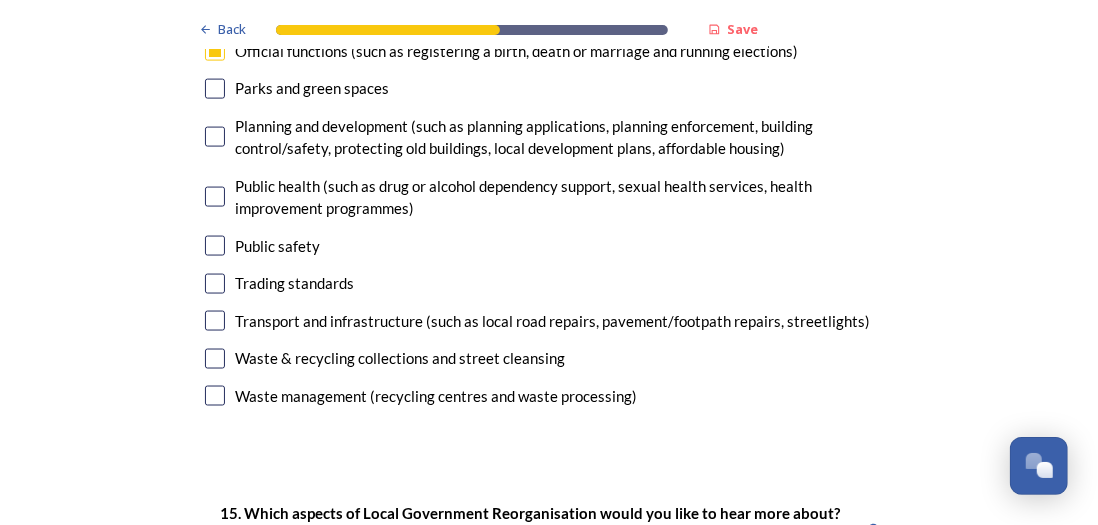 scroll, scrollTop: 5344, scrollLeft: 0, axis: vertical 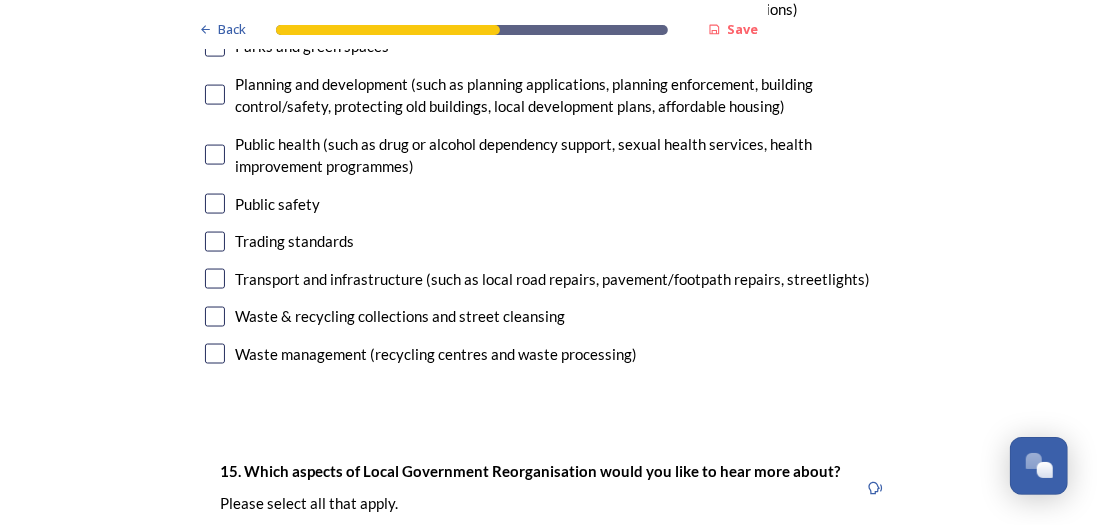 click at bounding box center (215, 279) 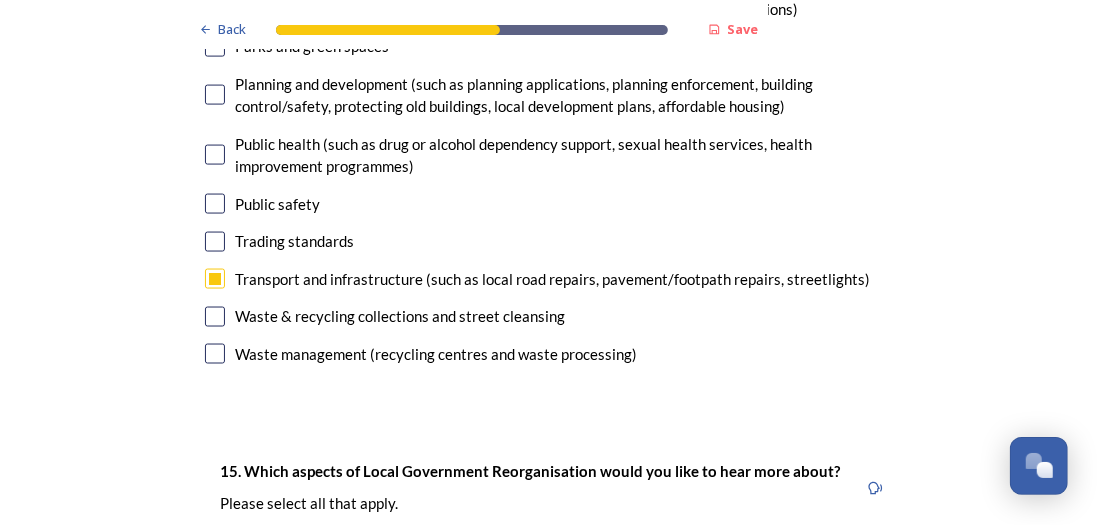 click at bounding box center [215, 317] 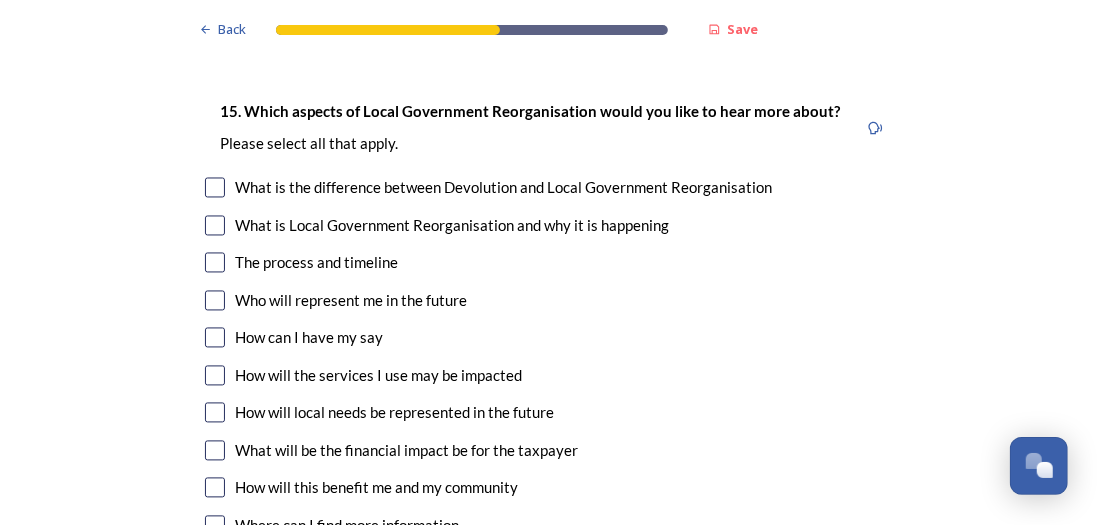 scroll, scrollTop: 5744, scrollLeft: 0, axis: vertical 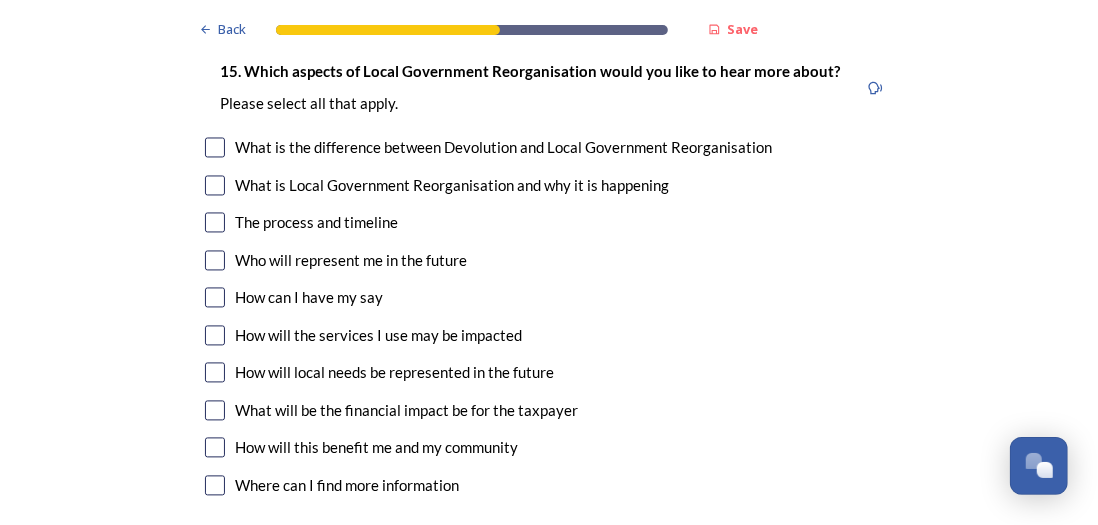 click at bounding box center [215, 223] 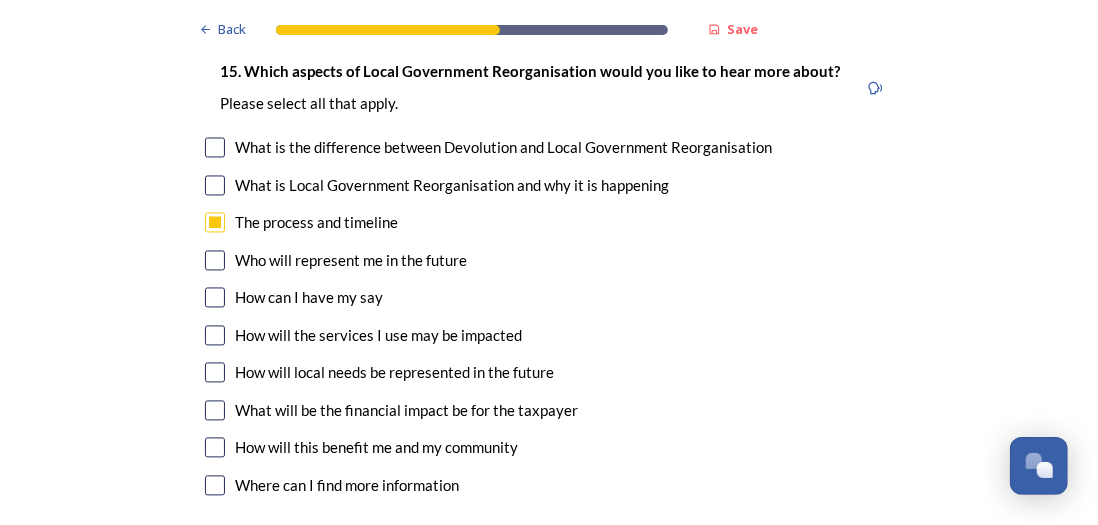 click at bounding box center (215, 336) 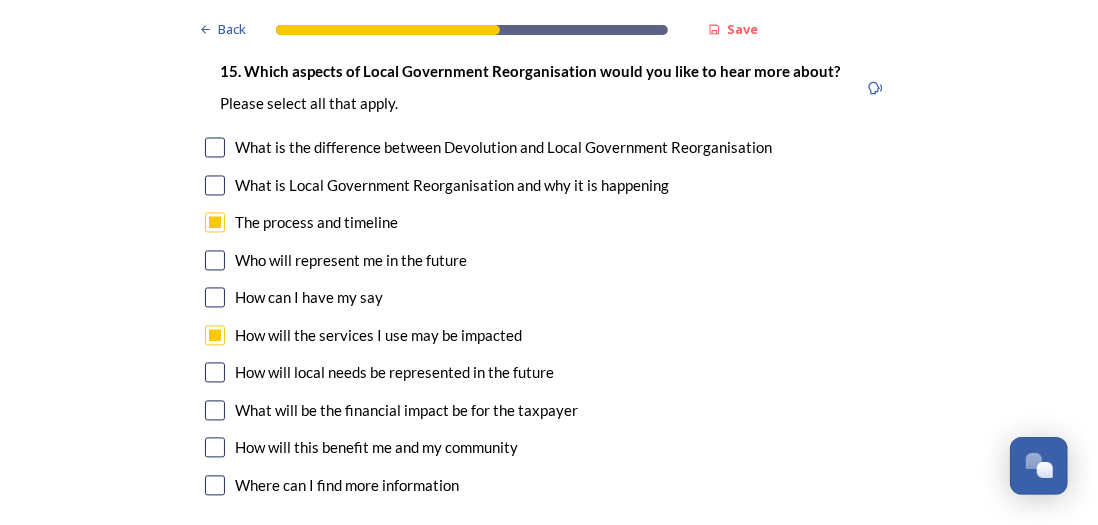 click at bounding box center (215, 411) 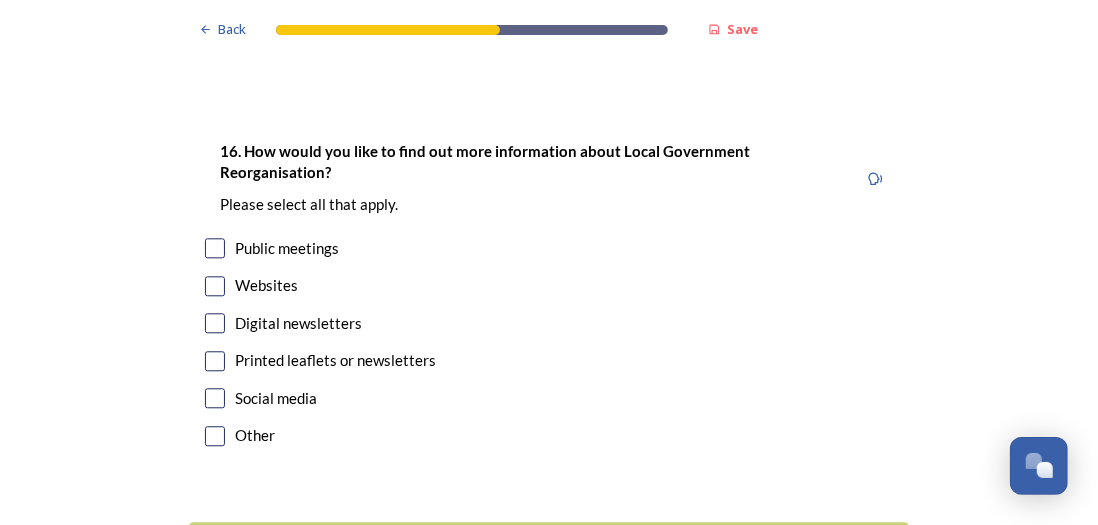 scroll, scrollTop: 6224, scrollLeft: 0, axis: vertical 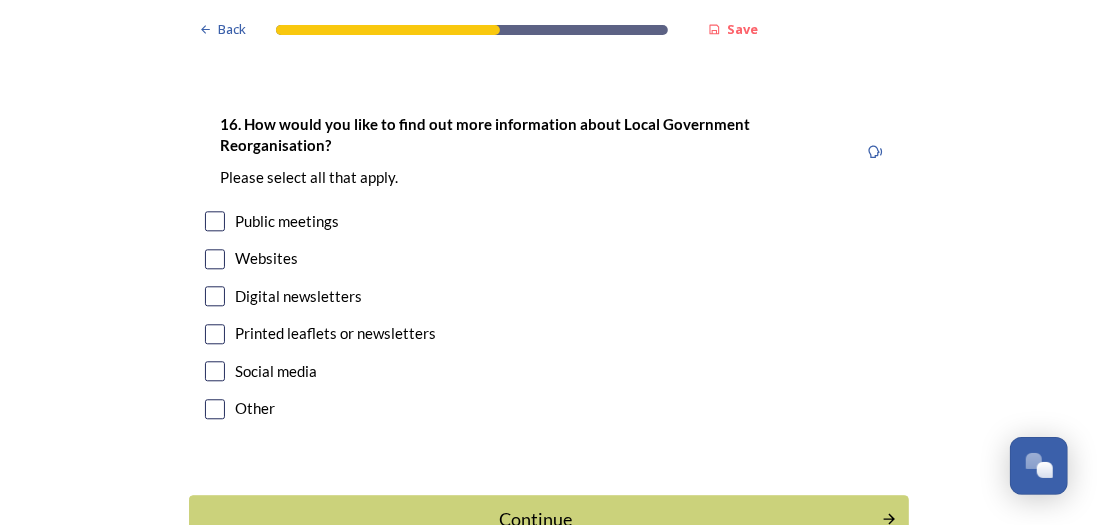 click at bounding box center [215, 296] 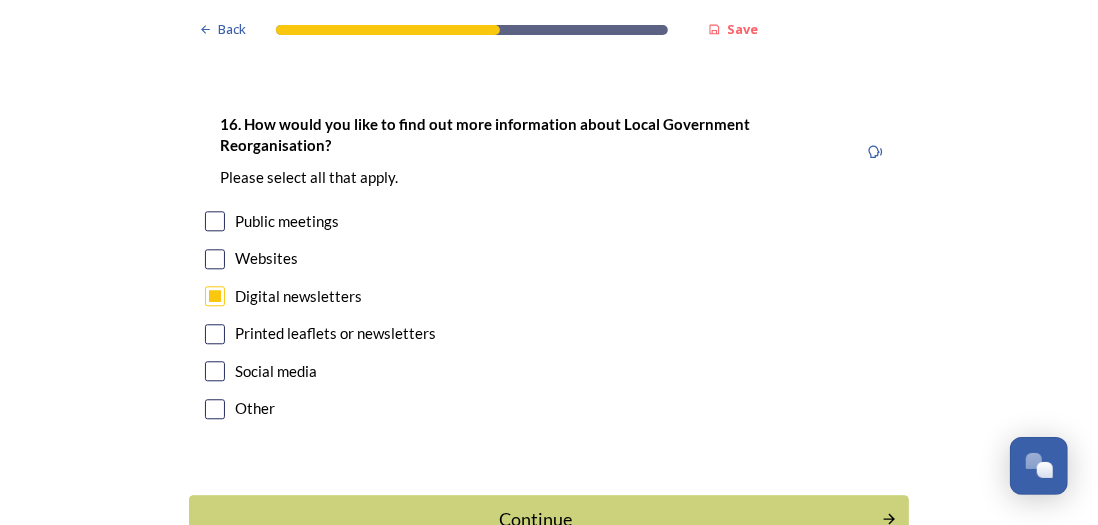 click at bounding box center [215, 259] 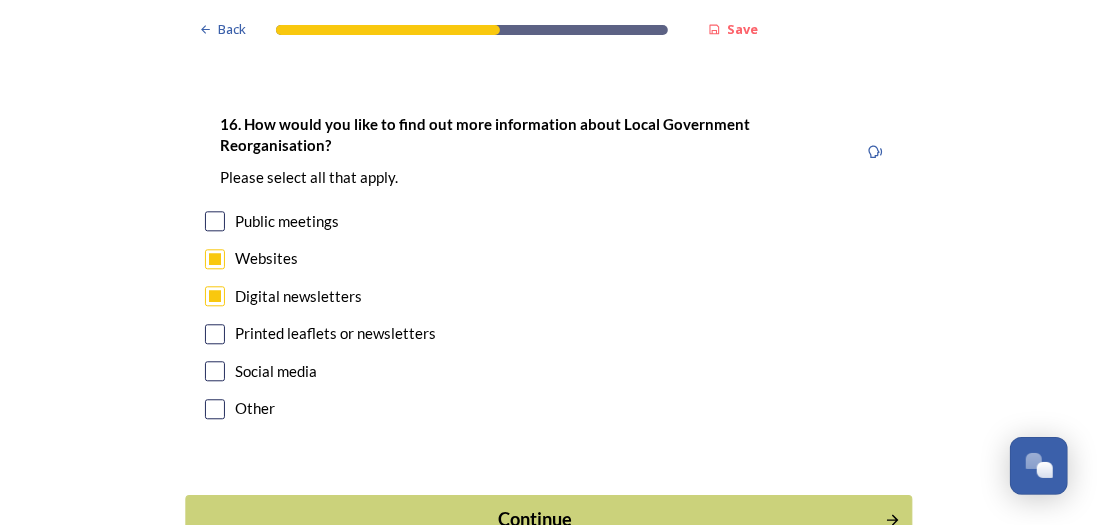 click on "Continue" at bounding box center (535, 519) 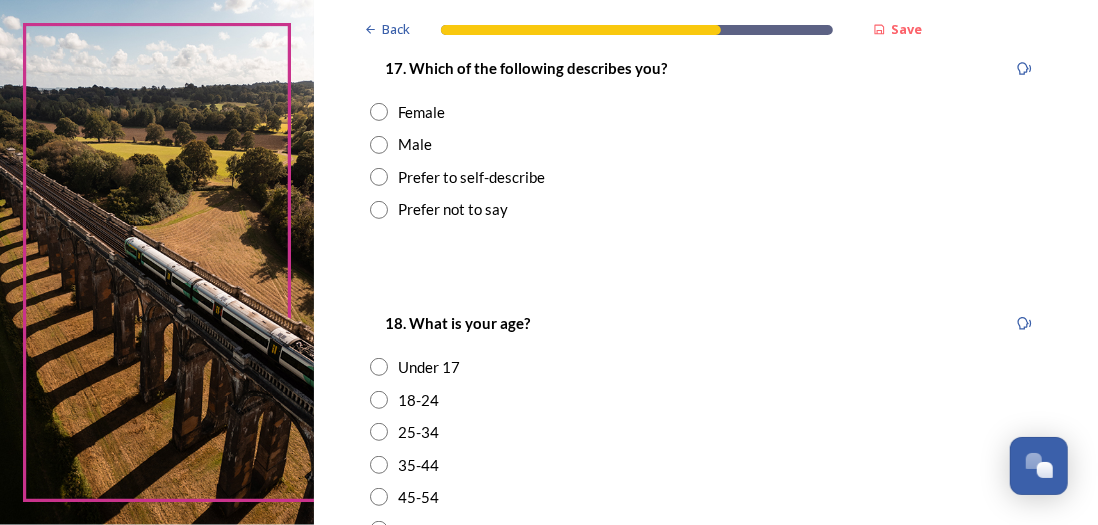 scroll, scrollTop: 400, scrollLeft: 0, axis: vertical 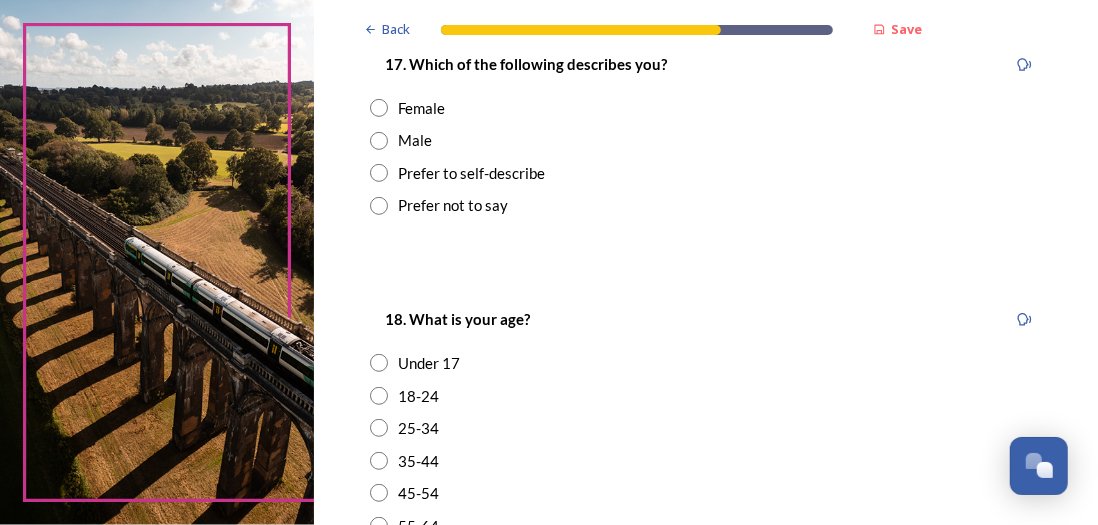 click at bounding box center [379, 108] 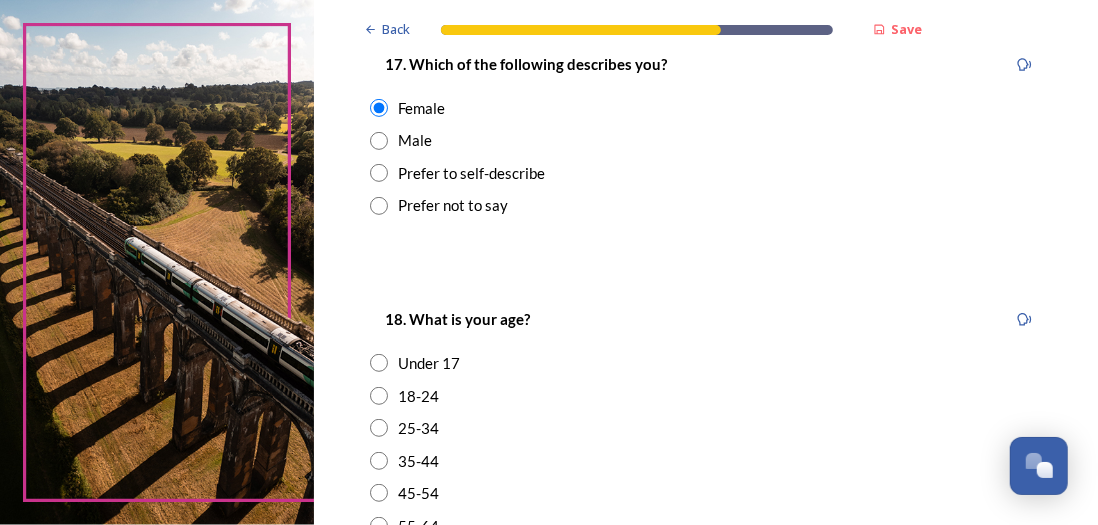 click at bounding box center (379, 493) 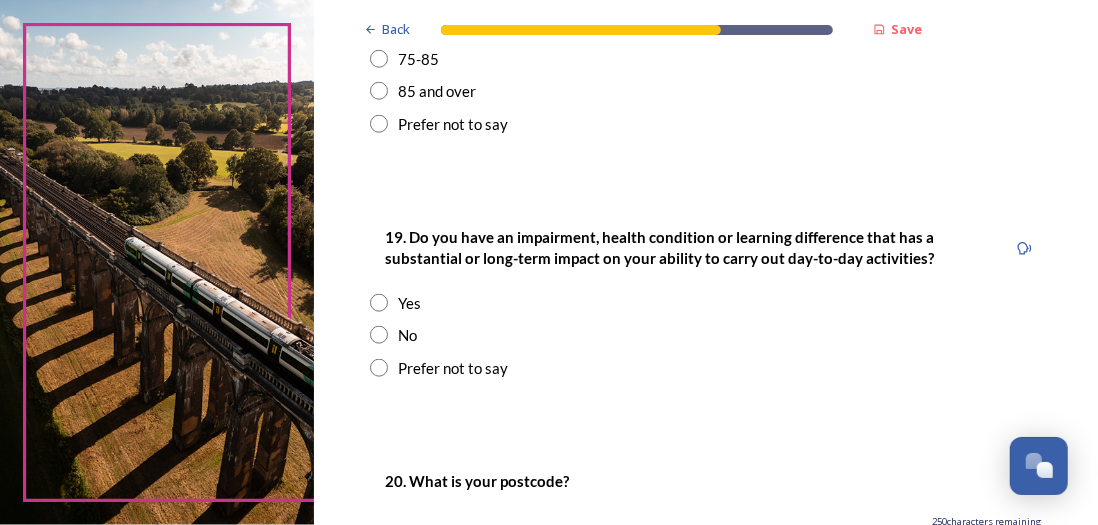scroll, scrollTop: 960, scrollLeft: 0, axis: vertical 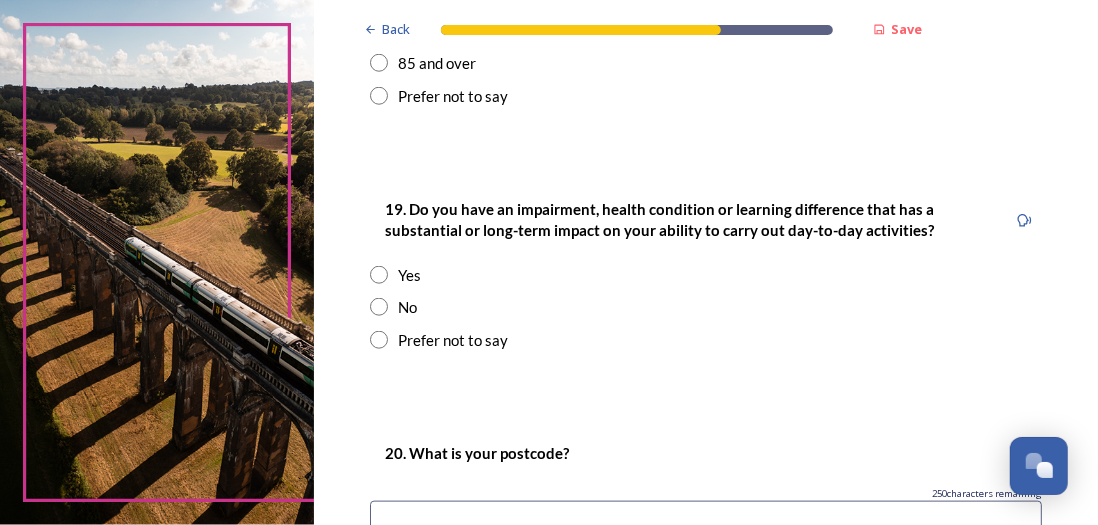 click at bounding box center [379, 307] 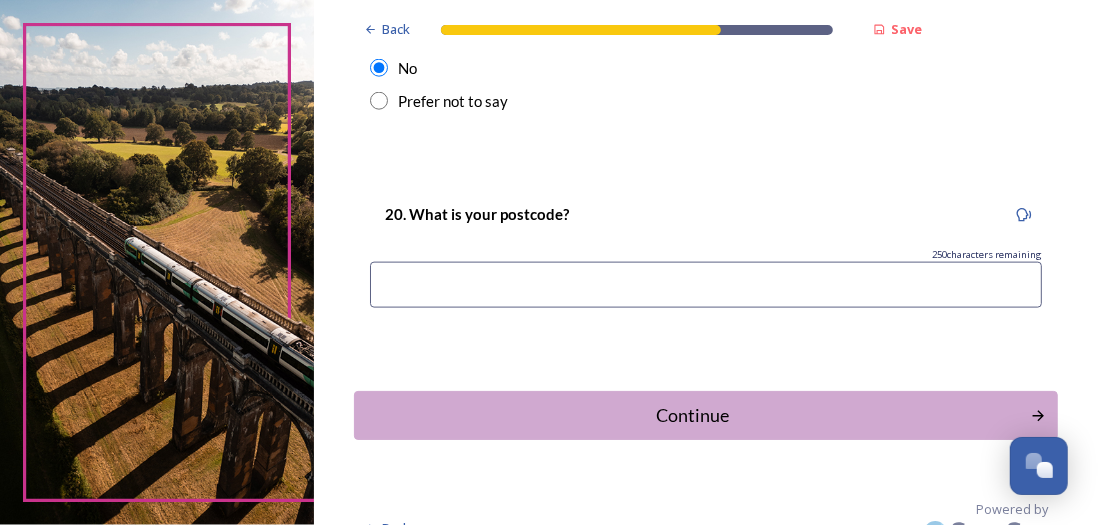 scroll, scrollTop: 1200, scrollLeft: 0, axis: vertical 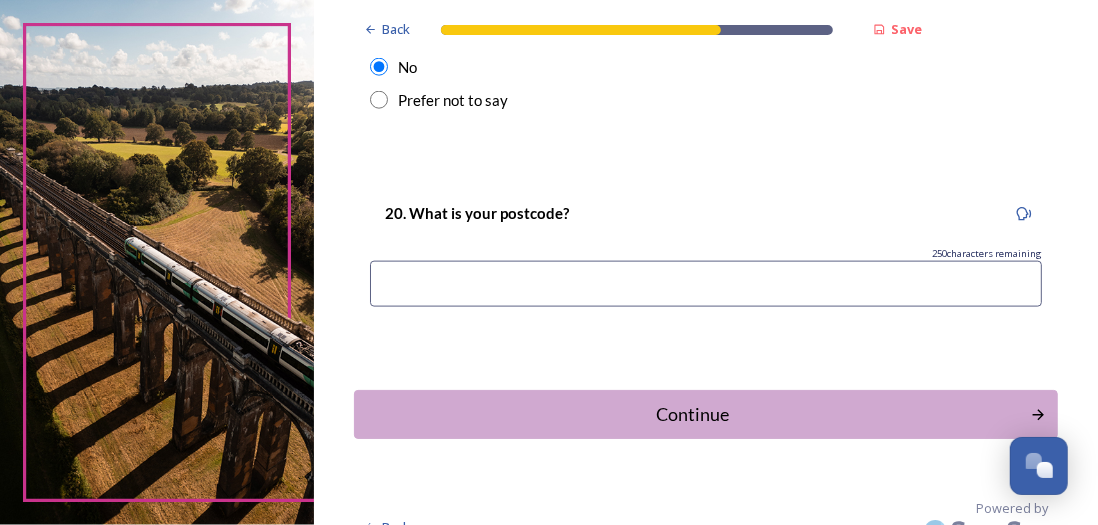 click at bounding box center (706, 284) 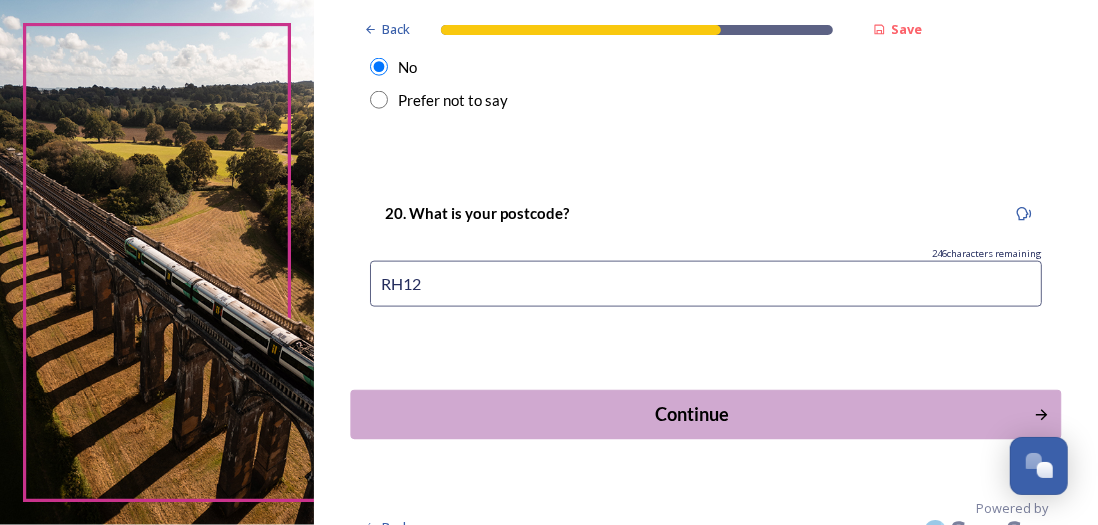 type on "RH12" 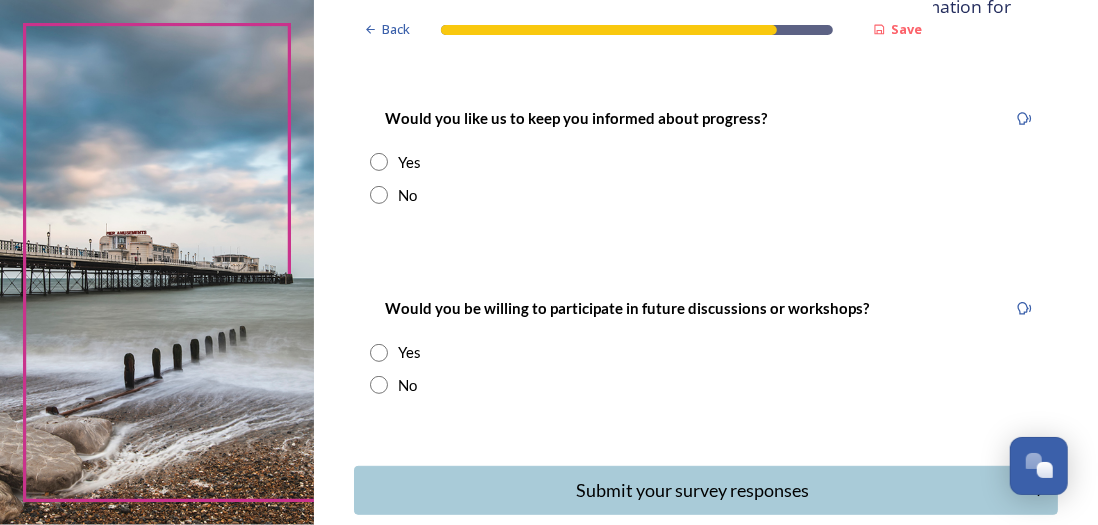 scroll, scrollTop: 320, scrollLeft: 0, axis: vertical 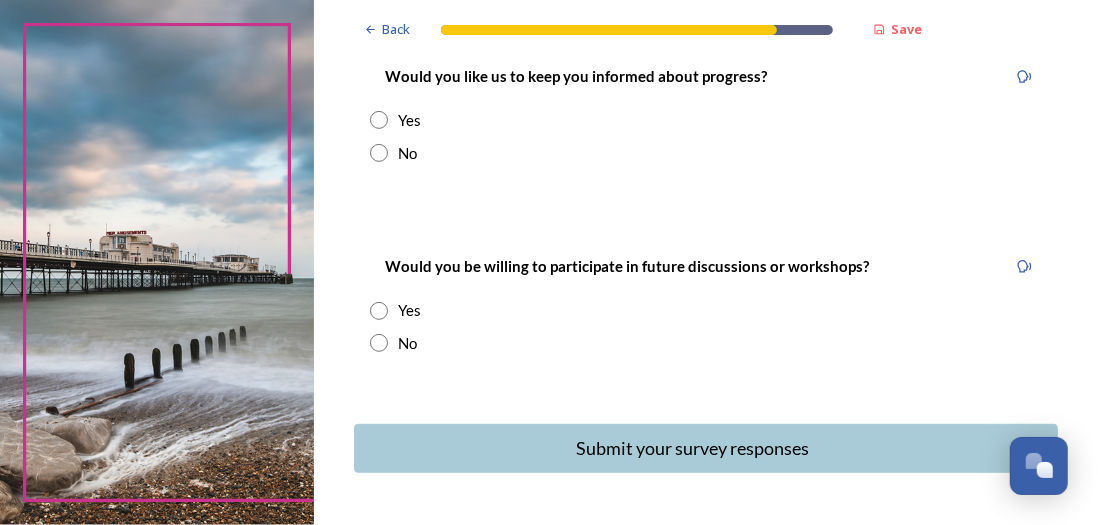 click at bounding box center (379, 120) 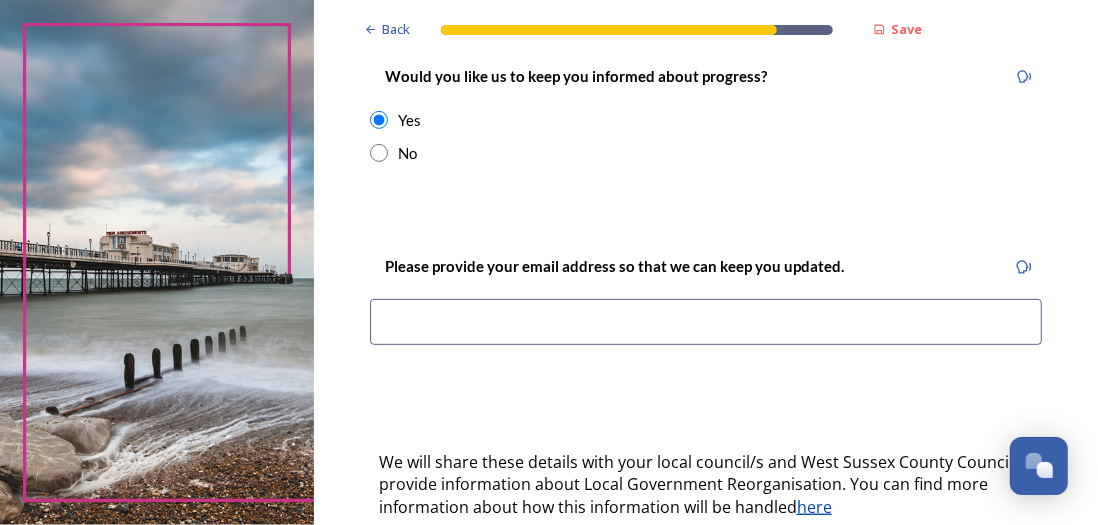 click at bounding box center (706, 322) 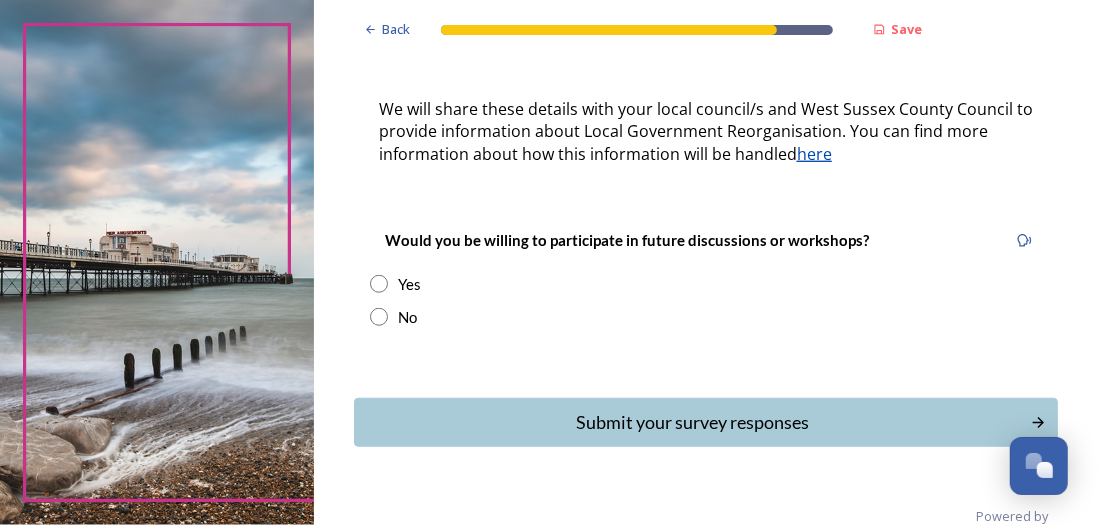 scroll, scrollTop: 680, scrollLeft: 0, axis: vertical 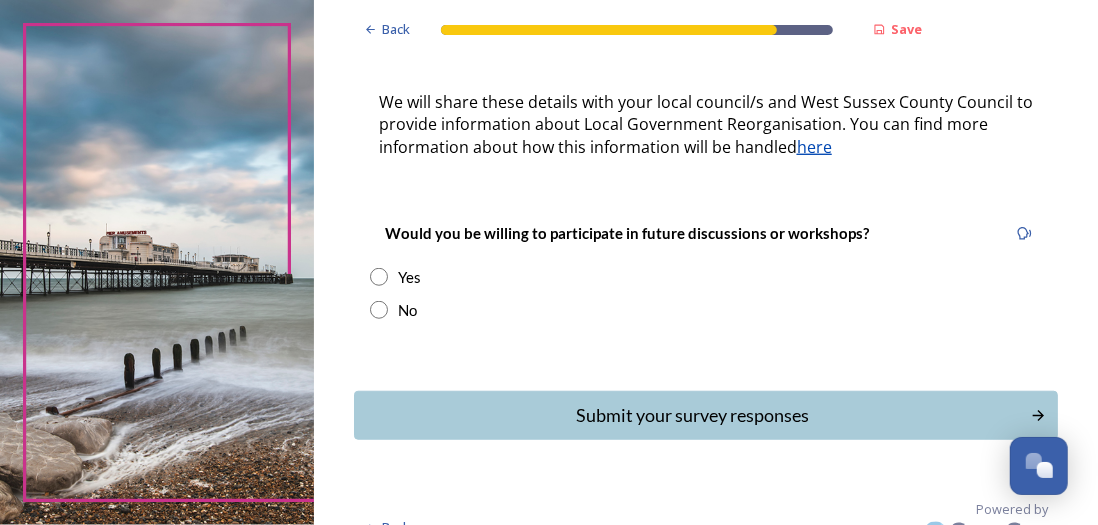type on "[EMAIL]" 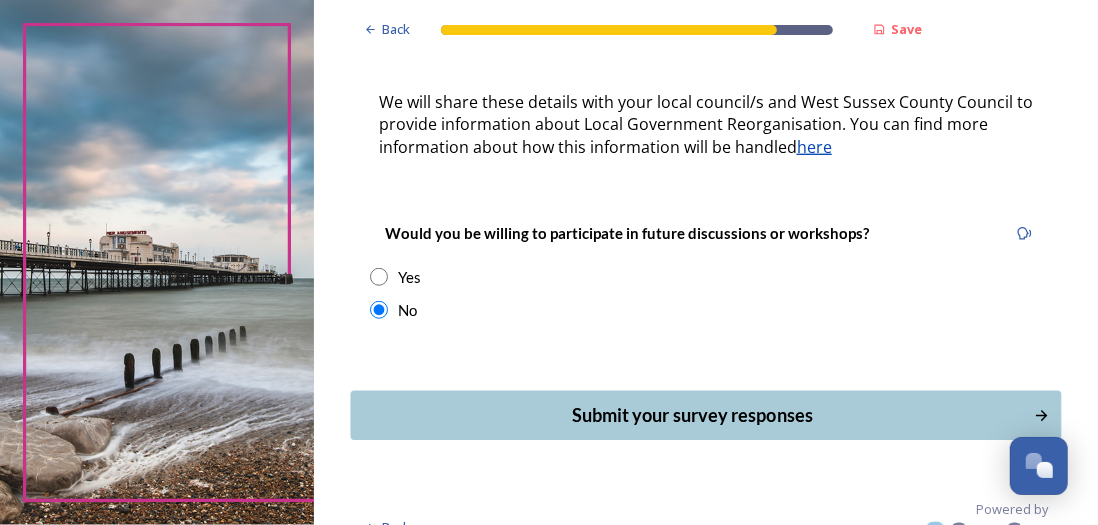 click on "Submit your survey responses" at bounding box center (692, 415) 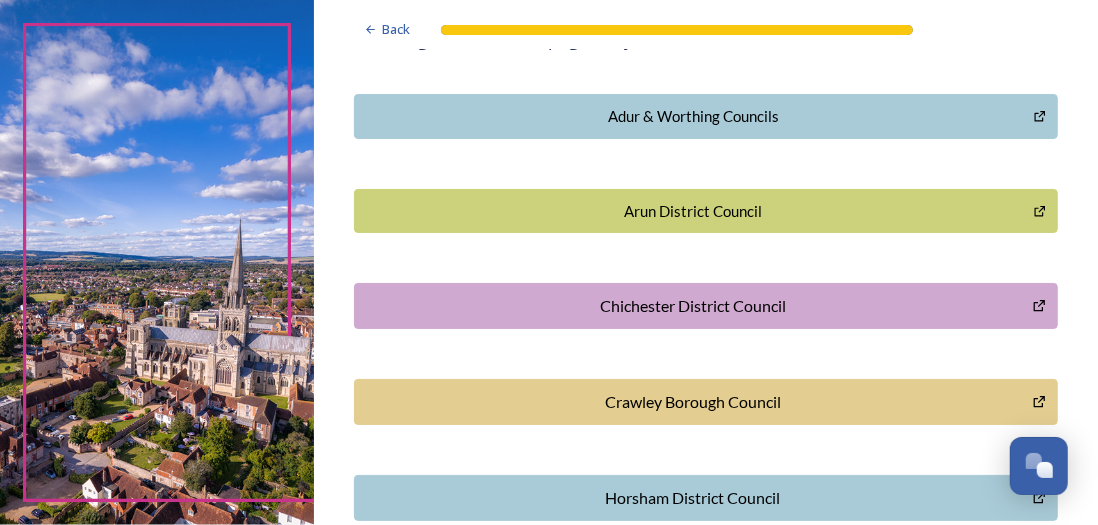 scroll, scrollTop: 757, scrollLeft: 0, axis: vertical 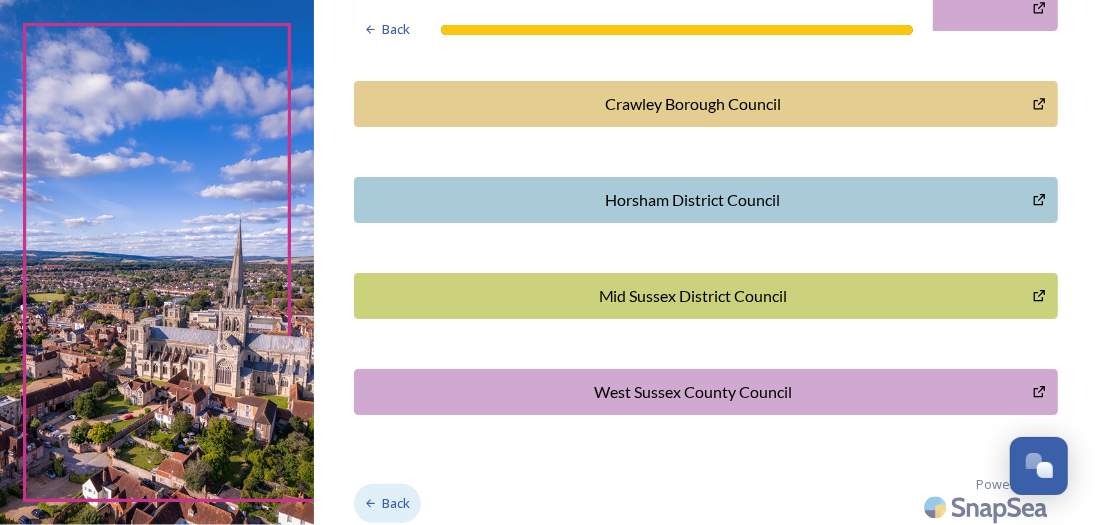 click on "Back" at bounding box center (397, 503) 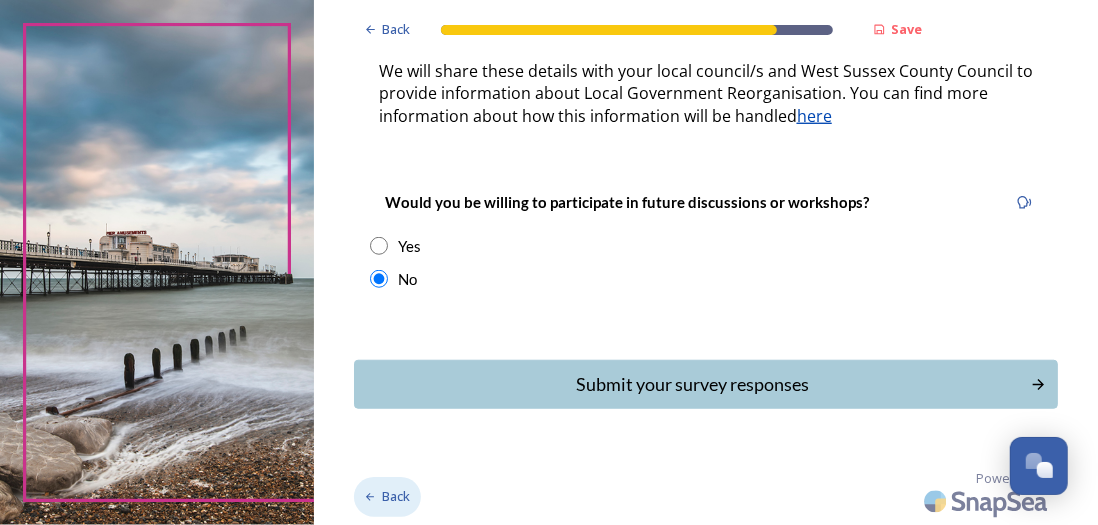 scroll, scrollTop: 709, scrollLeft: 0, axis: vertical 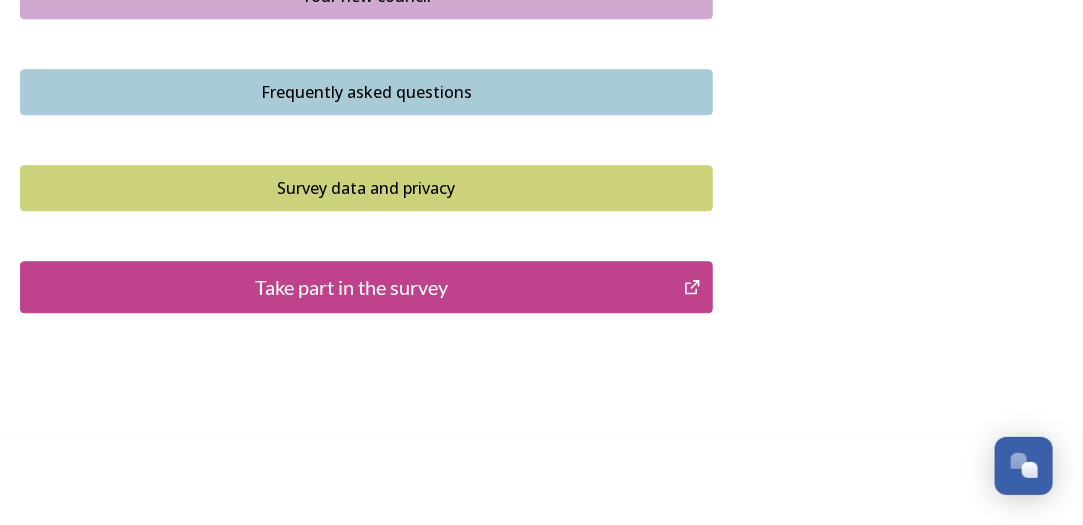 click on "Take part in the survey" at bounding box center [352, 287] 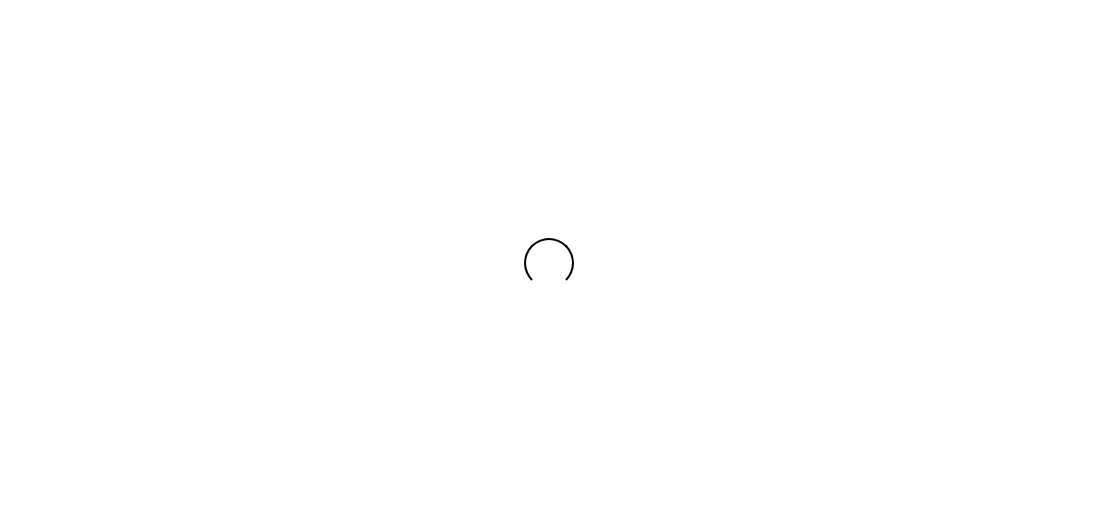 scroll, scrollTop: 0, scrollLeft: 0, axis: both 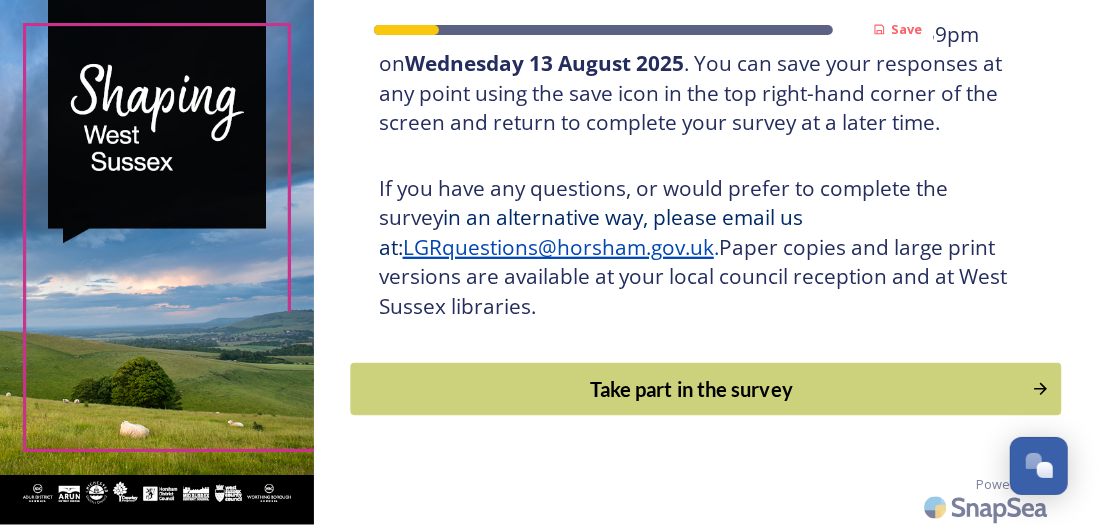 click on "Take part in the survey" at bounding box center [691, 389] 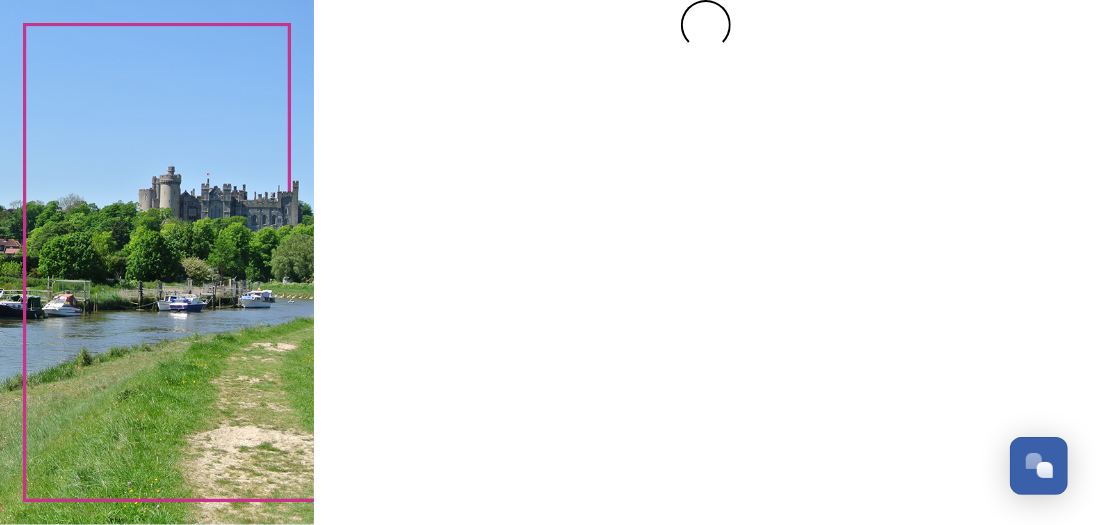 scroll, scrollTop: 0, scrollLeft: 0, axis: both 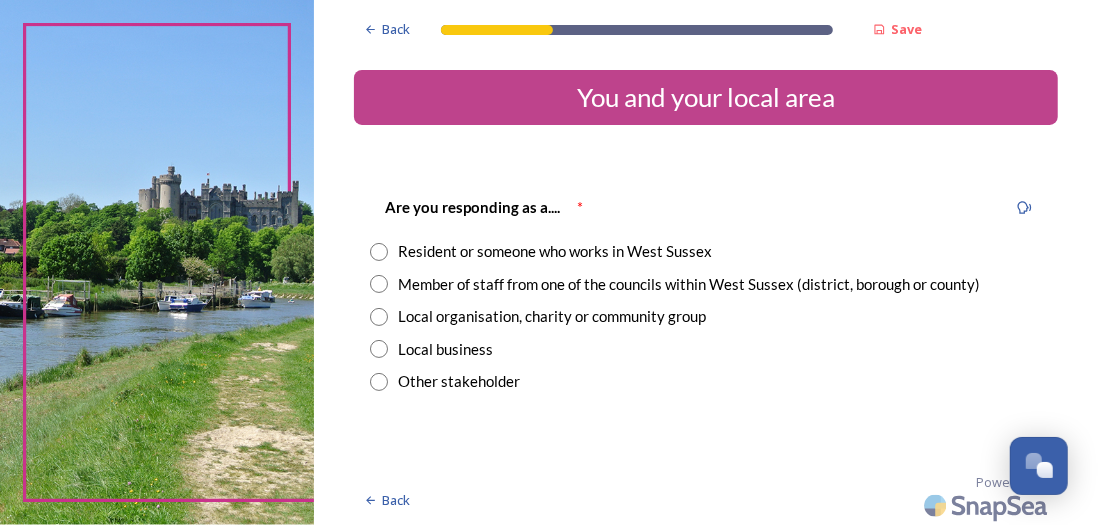click at bounding box center (379, 284) 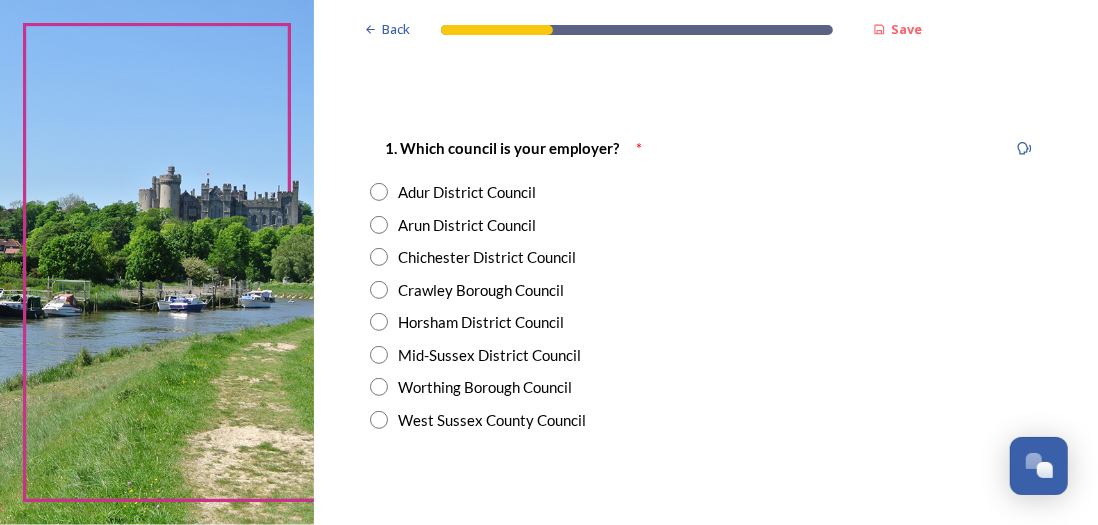 scroll, scrollTop: 400, scrollLeft: 0, axis: vertical 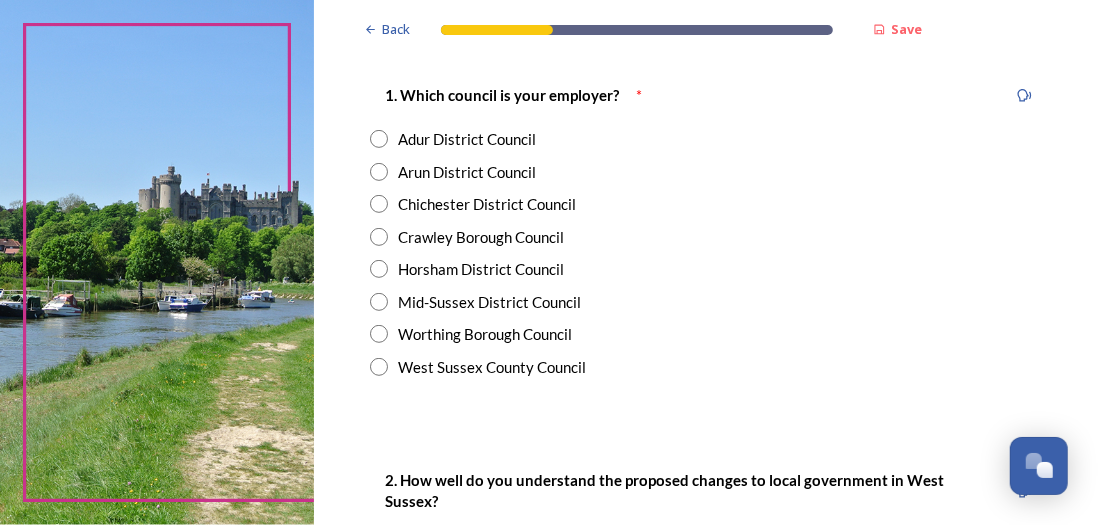 click at bounding box center [379, 269] 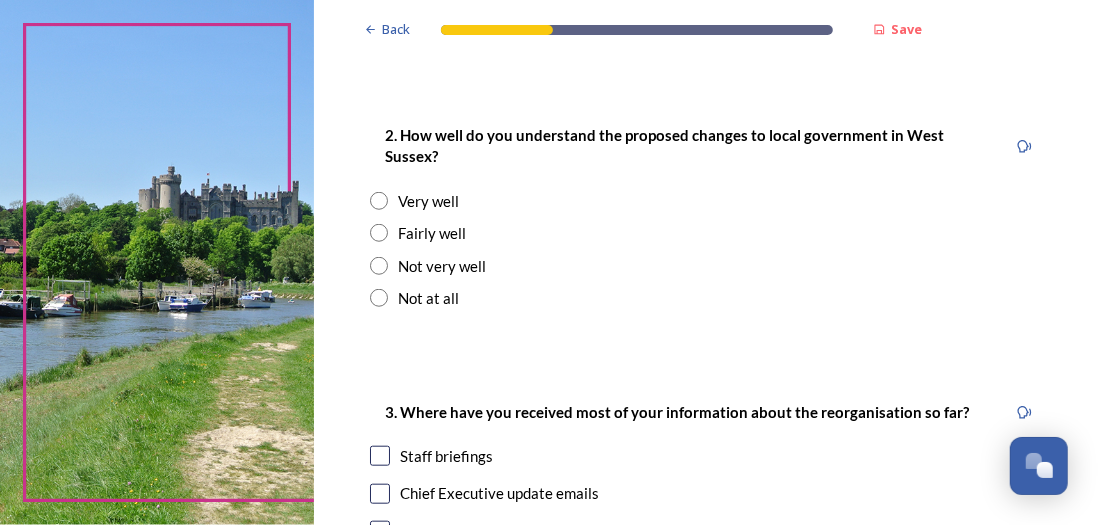 scroll, scrollTop: 760, scrollLeft: 0, axis: vertical 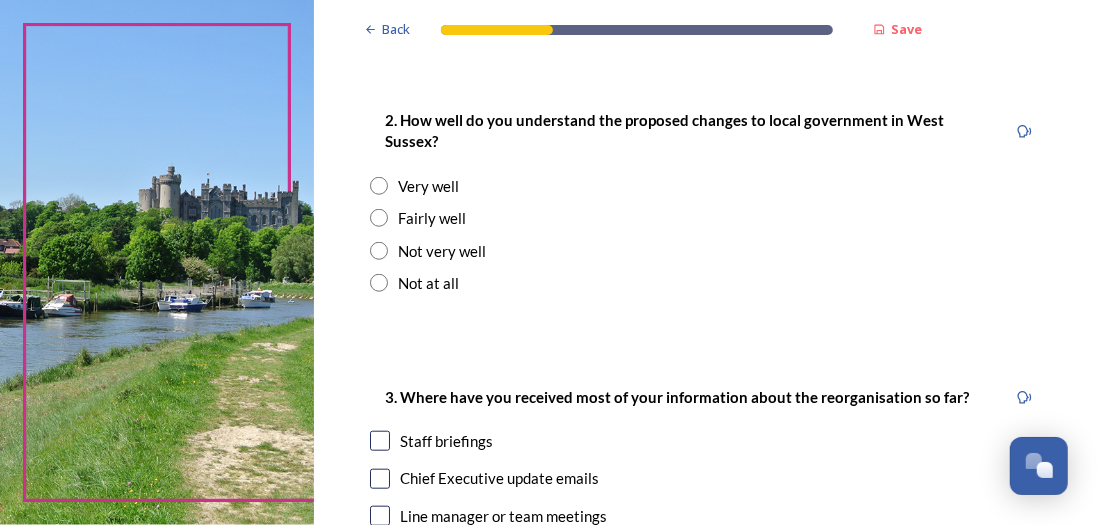click at bounding box center [379, 218] 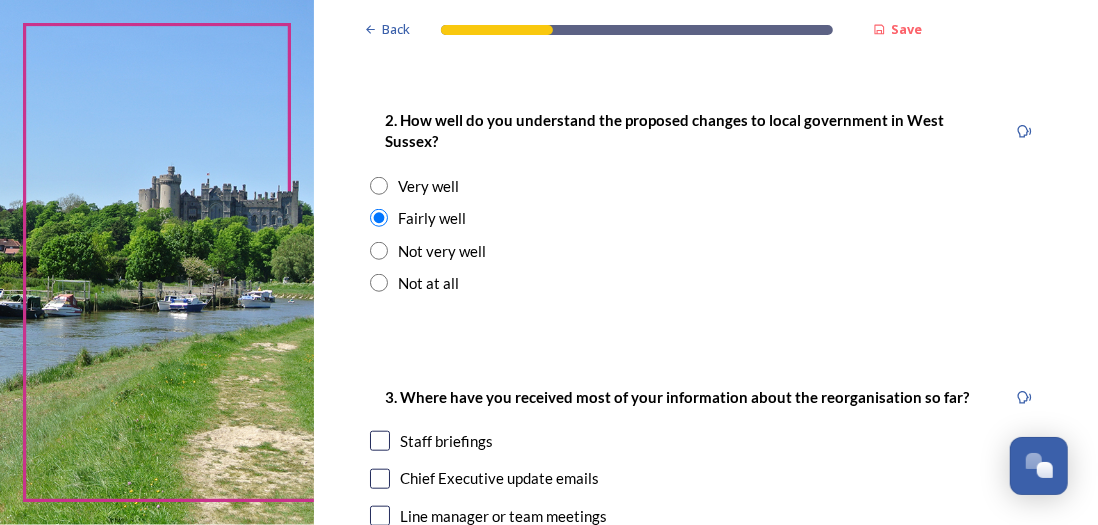 click at bounding box center (380, 441) 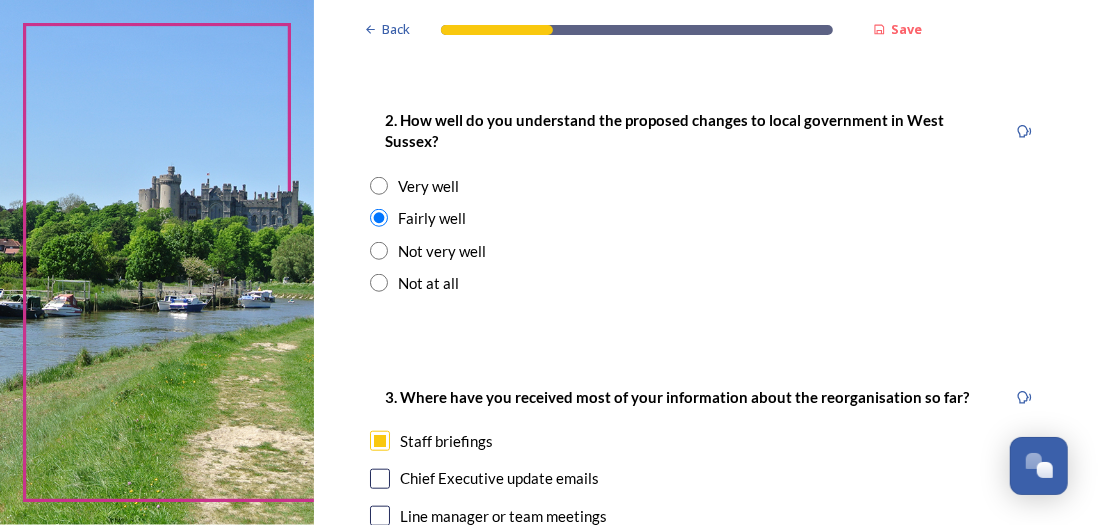 click at bounding box center (380, 479) 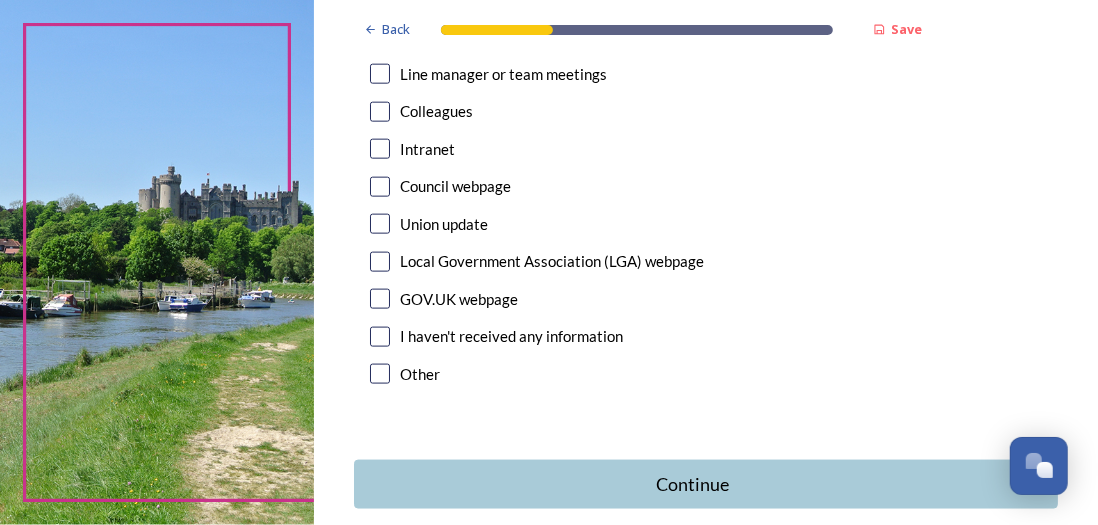 scroll, scrollTop: 1181, scrollLeft: 0, axis: vertical 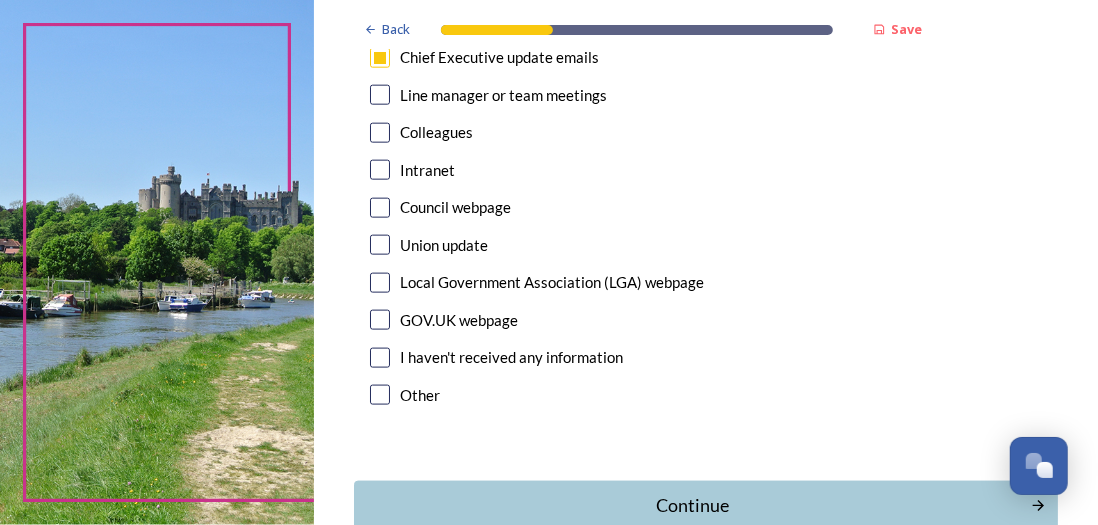 click at bounding box center (380, 170) 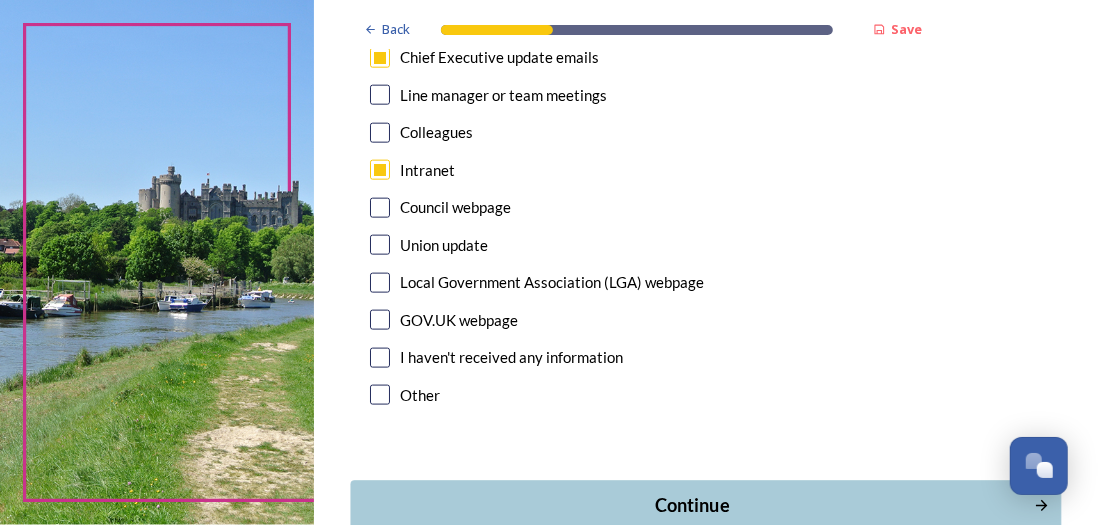 click on "Continue" at bounding box center [692, 505] 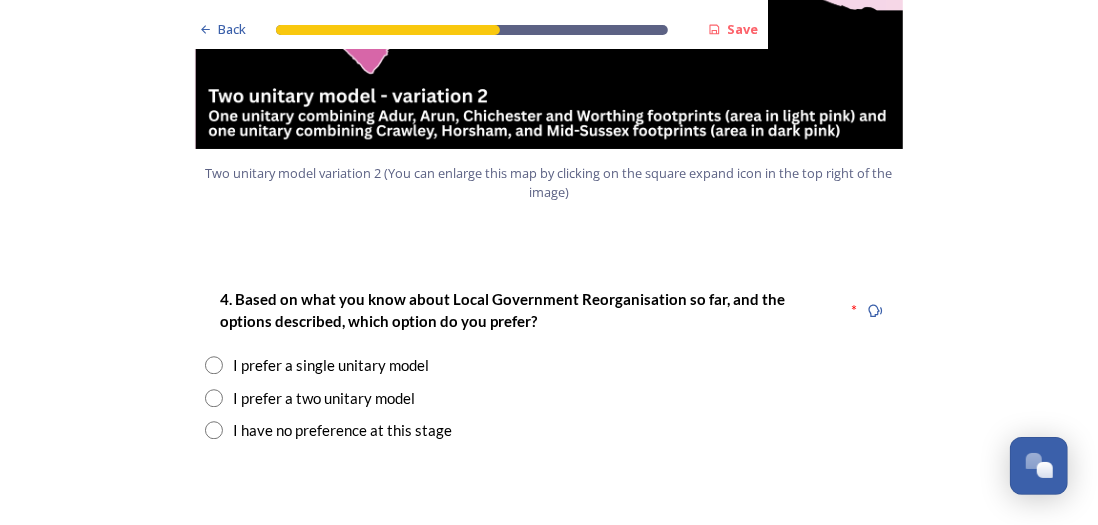 scroll, scrollTop: 2480, scrollLeft: 0, axis: vertical 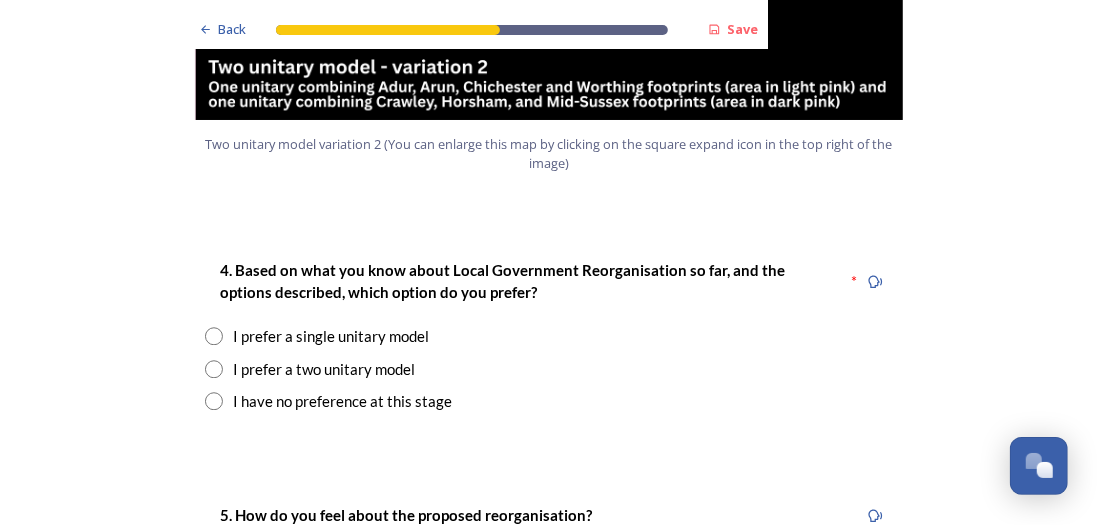 click at bounding box center (214, 369) 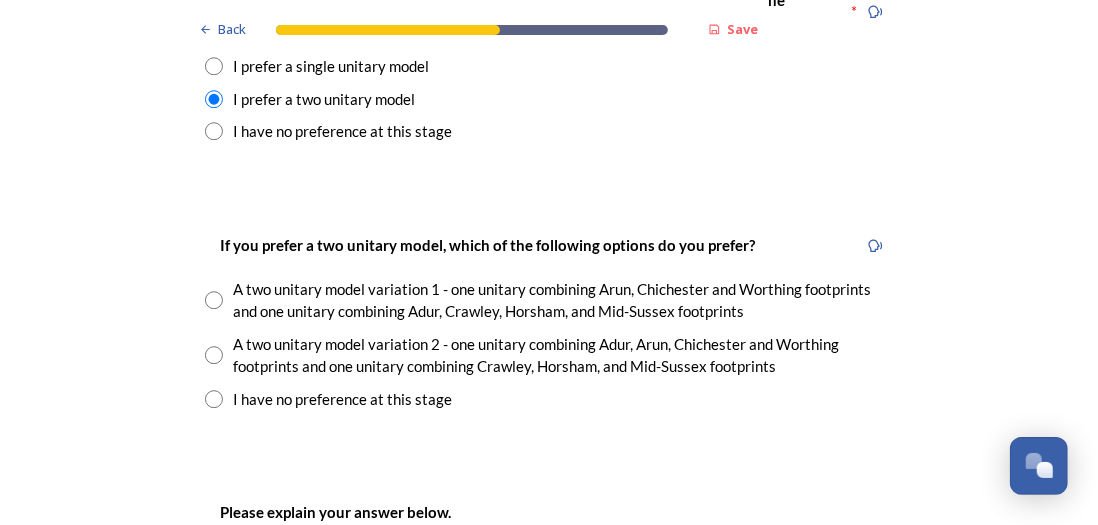scroll, scrollTop: 2800, scrollLeft: 0, axis: vertical 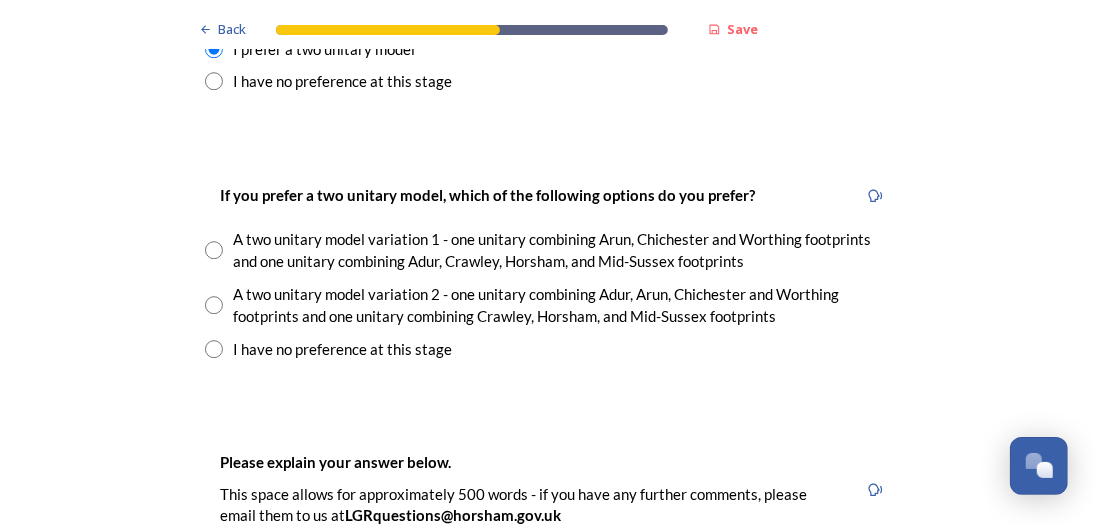 click at bounding box center (214, 305) 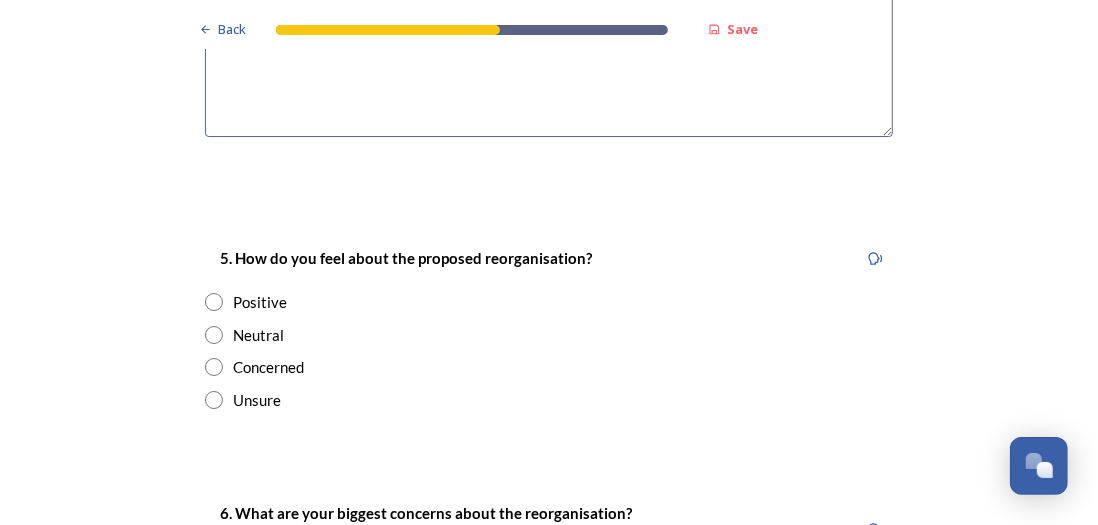scroll, scrollTop: 3480, scrollLeft: 0, axis: vertical 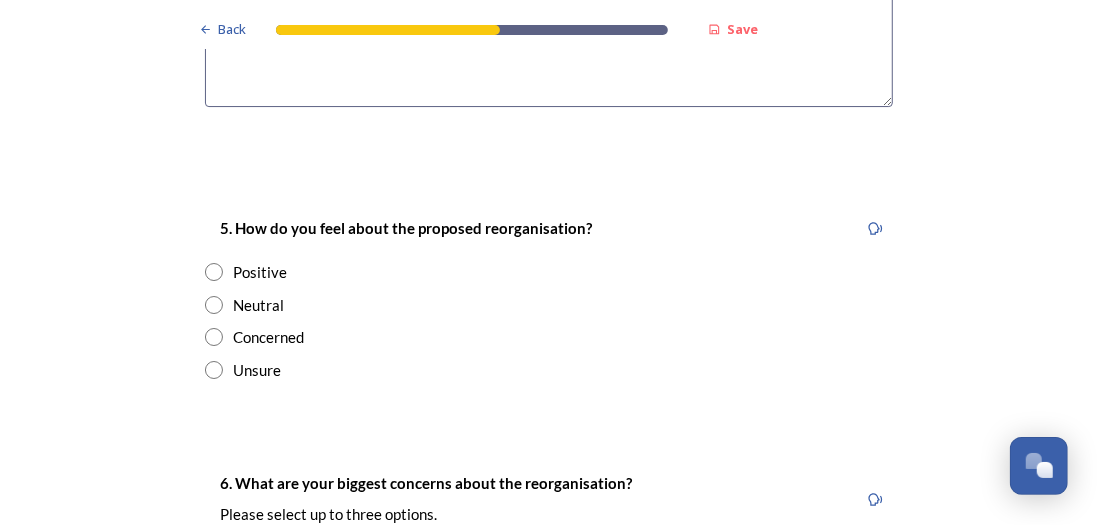 click at bounding box center (214, 370) 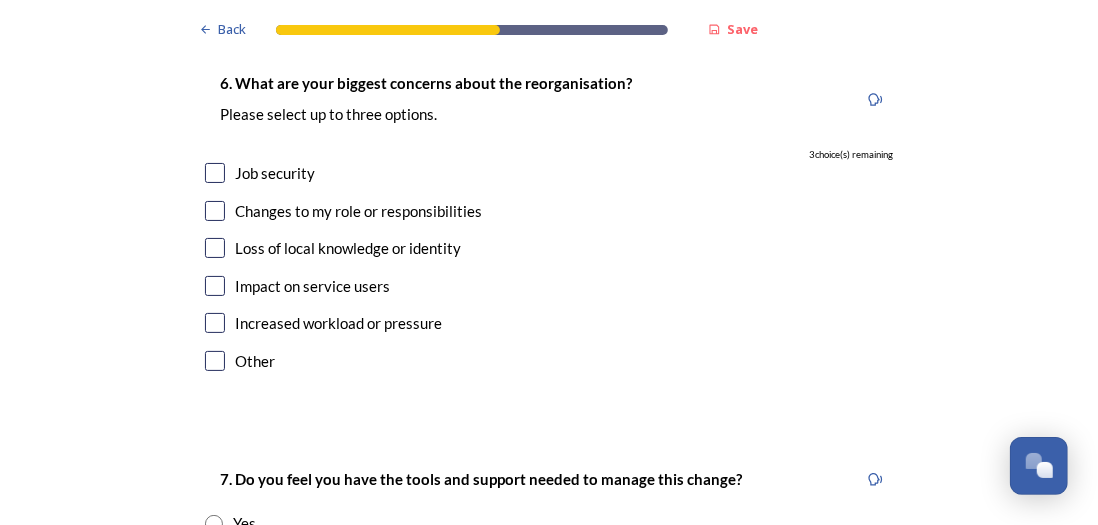 scroll, scrollTop: 3920, scrollLeft: 0, axis: vertical 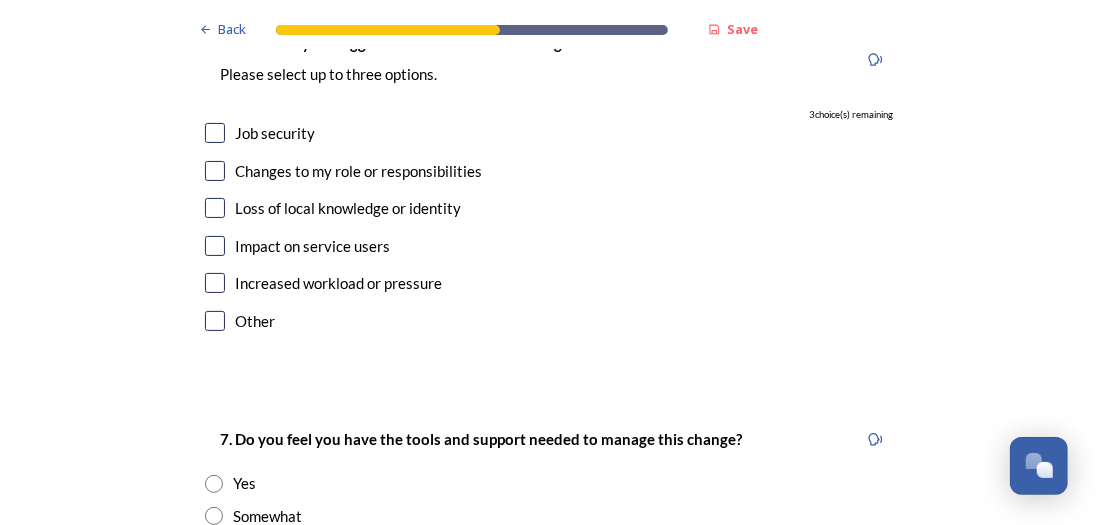 click at bounding box center [215, 133] 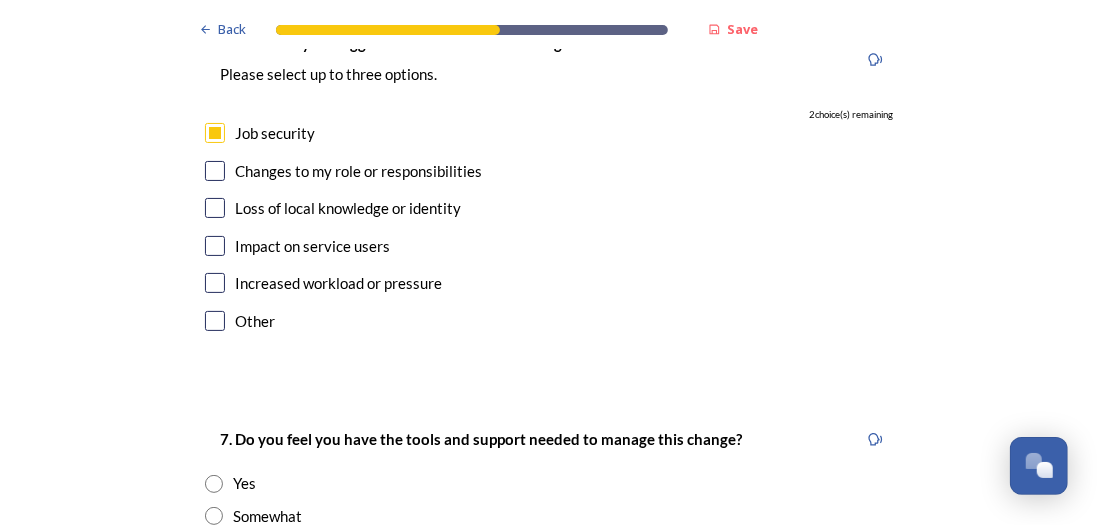 click at bounding box center [215, 283] 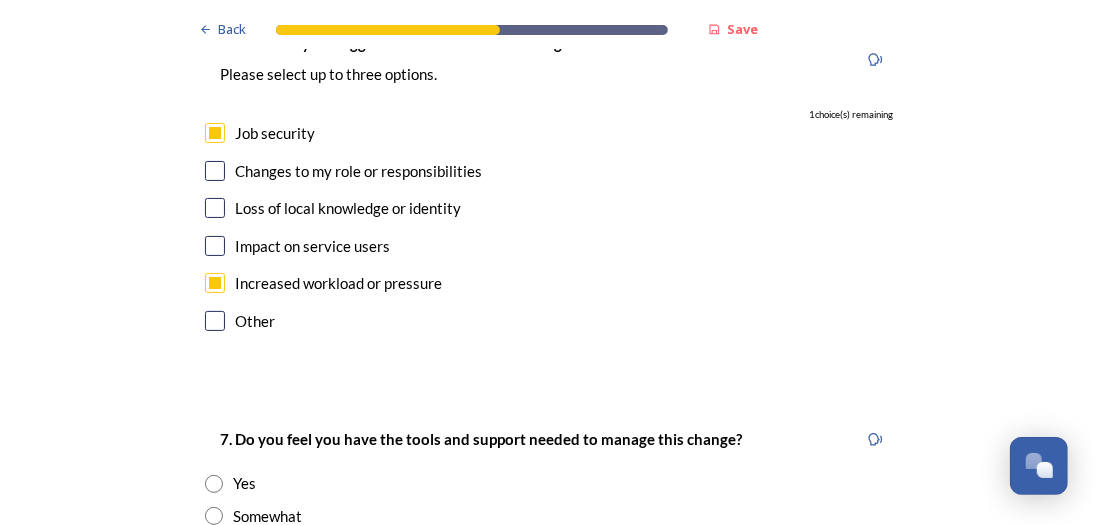 click at bounding box center (215, 208) 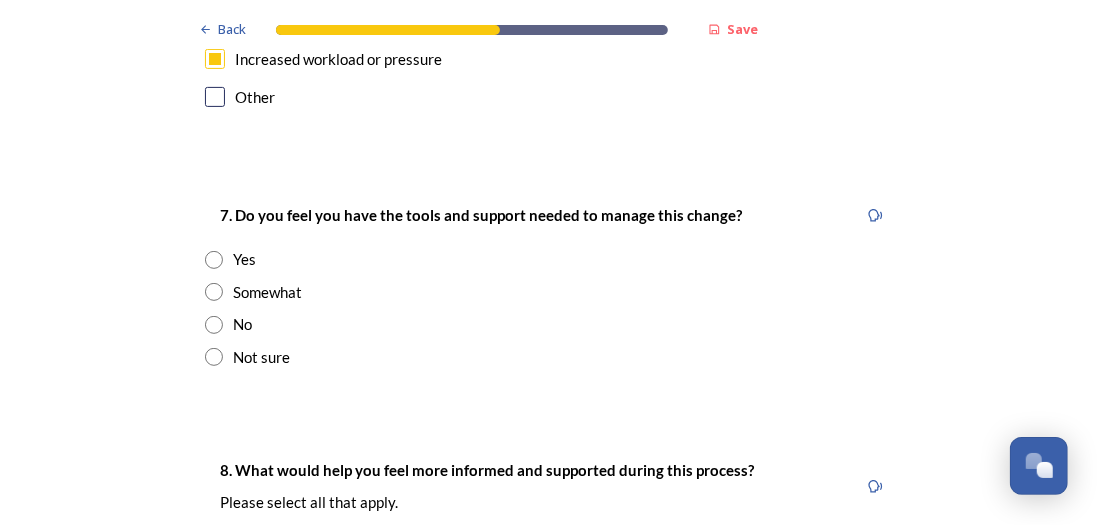 scroll, scrollTop: 4200, scrollLeft: 0, axis: vertical 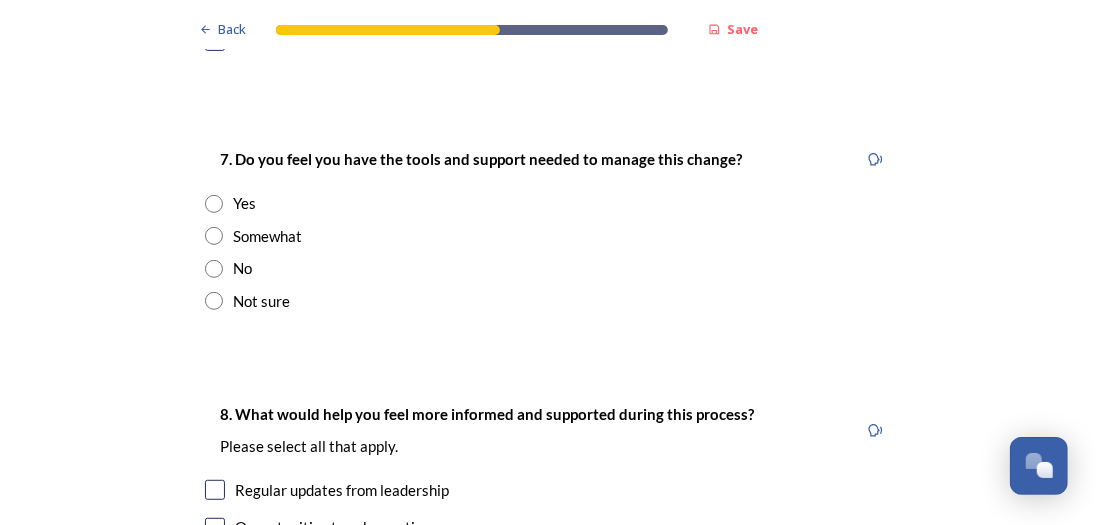 click at bounding box center [214, 236] 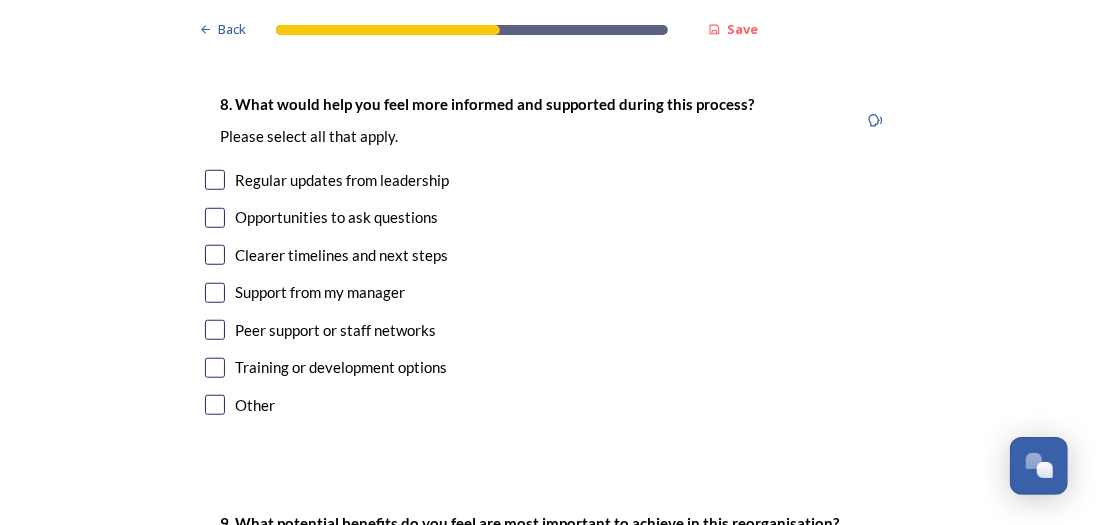 scroll, scrollTop: 4520, scrollLeft: 0, axis: vertical 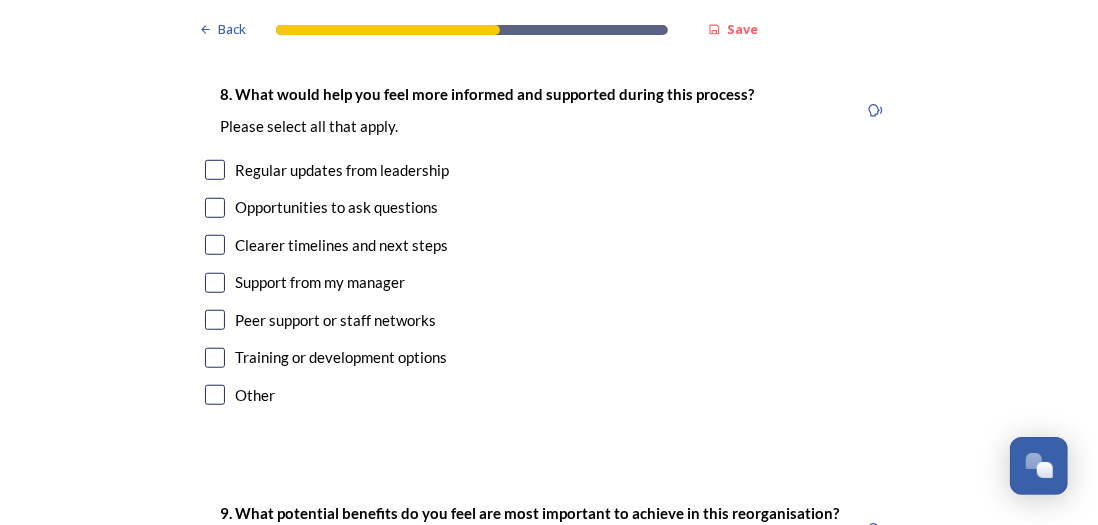 click at bounding box center (215, 245) 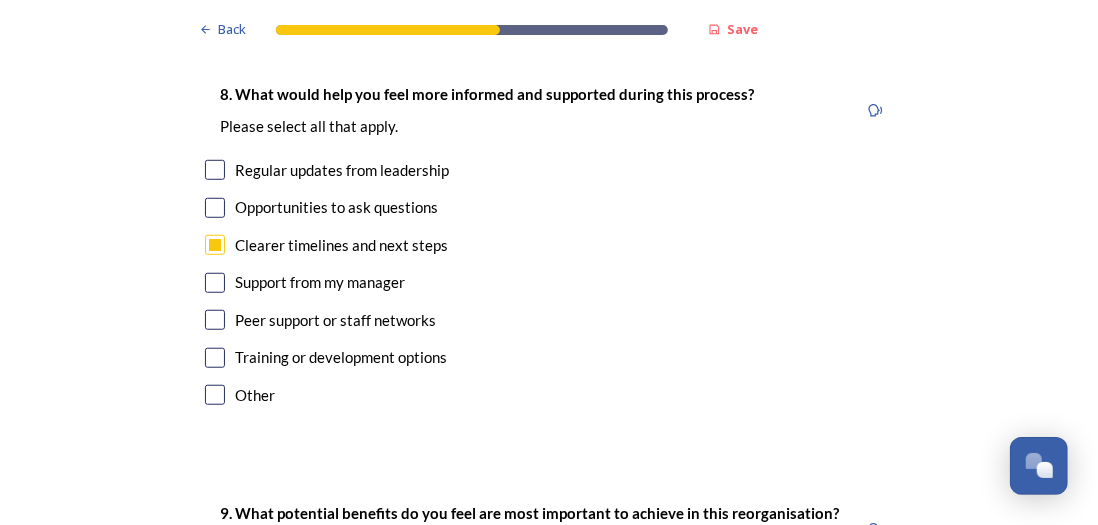 click at bounding box center [215, 358] 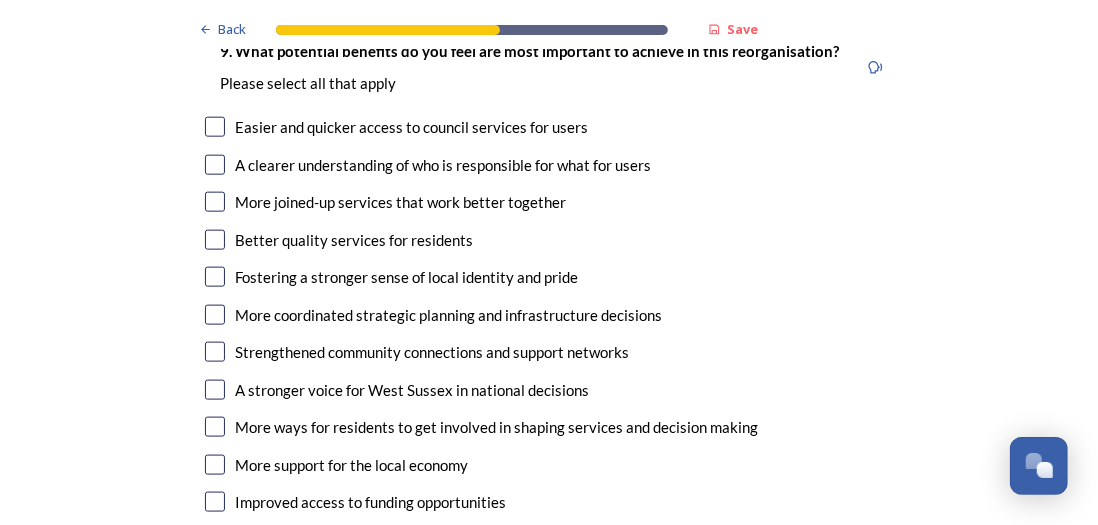 scroll, scrollTop: 5000, scrollLeft: 0, axis: vertical 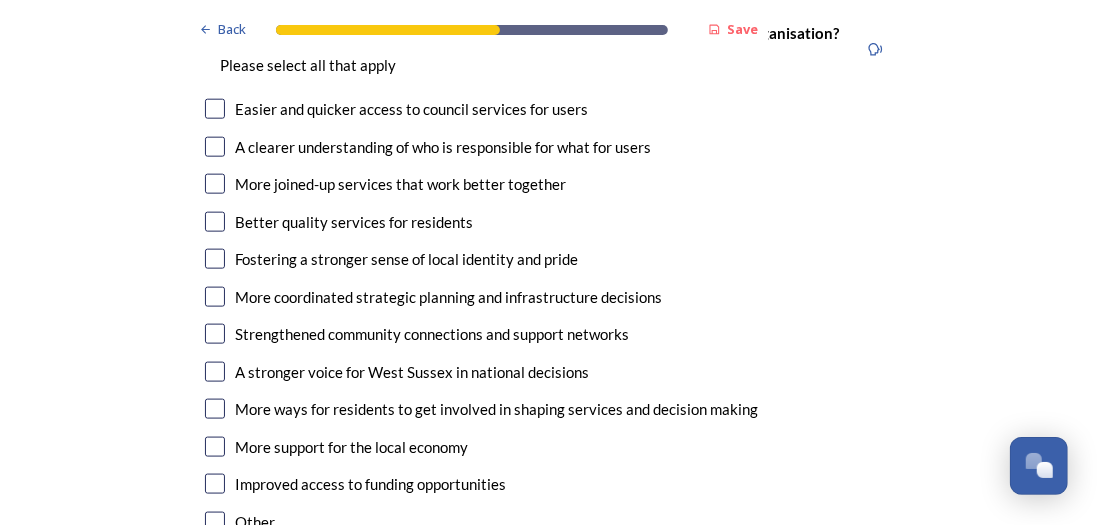 click at bounding box center (215, 147) 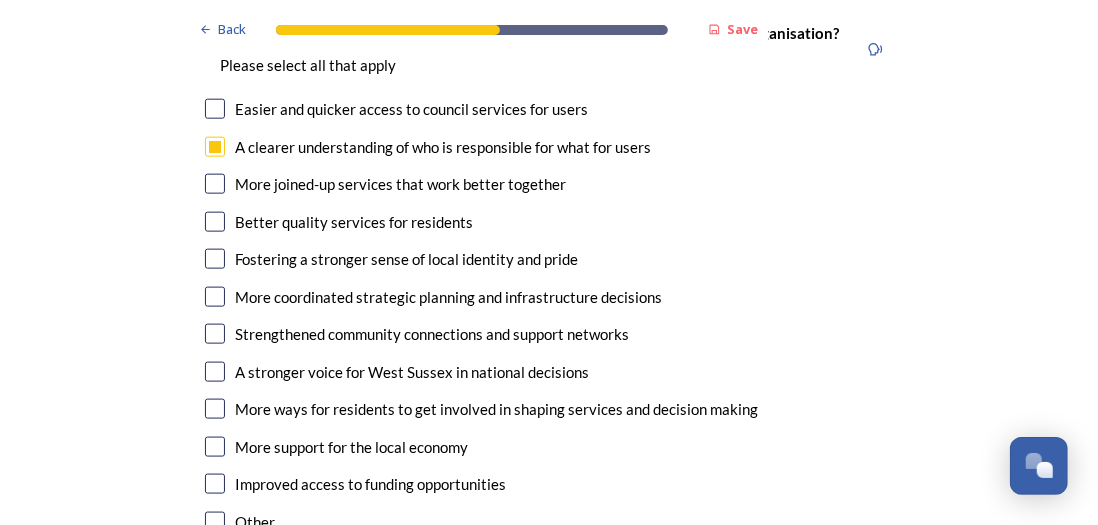 click at bounding box center (215, 184) 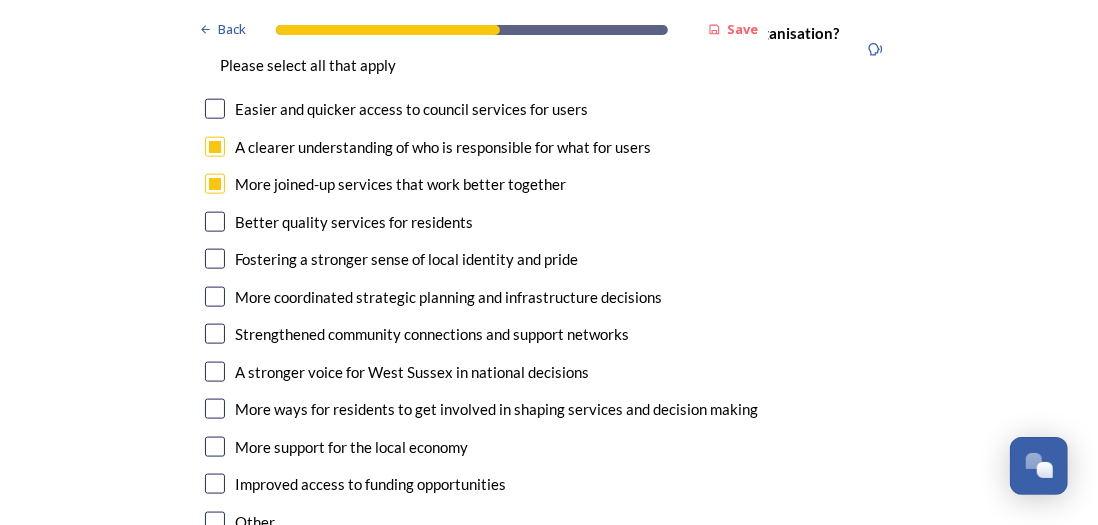 click at bounding box center (215, 222) 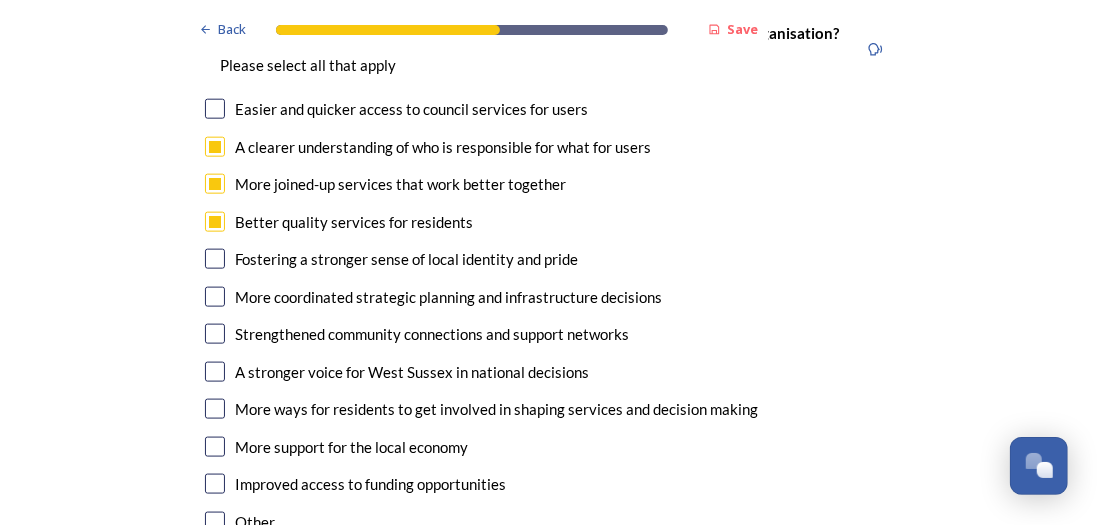 click at bounding box center (215, 297) 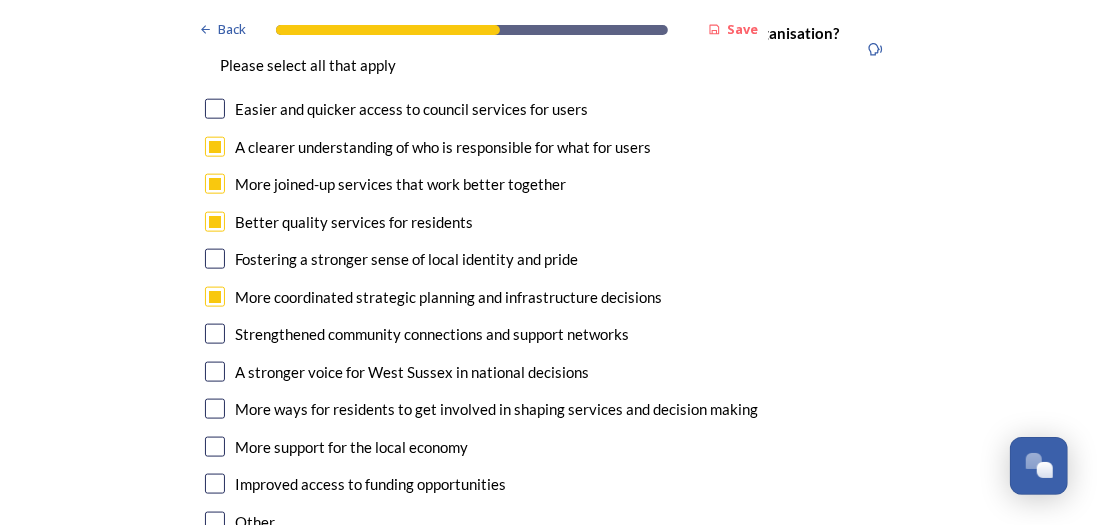 click at bounding box center (215, 447) 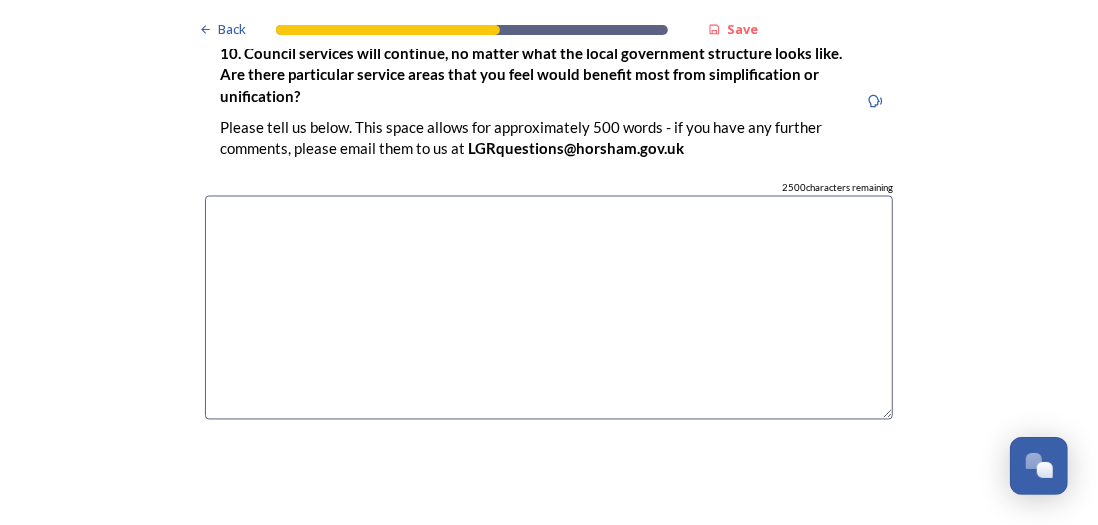 scroll, scrollTop: 5560, scrollLeft: 0, axis: vertical 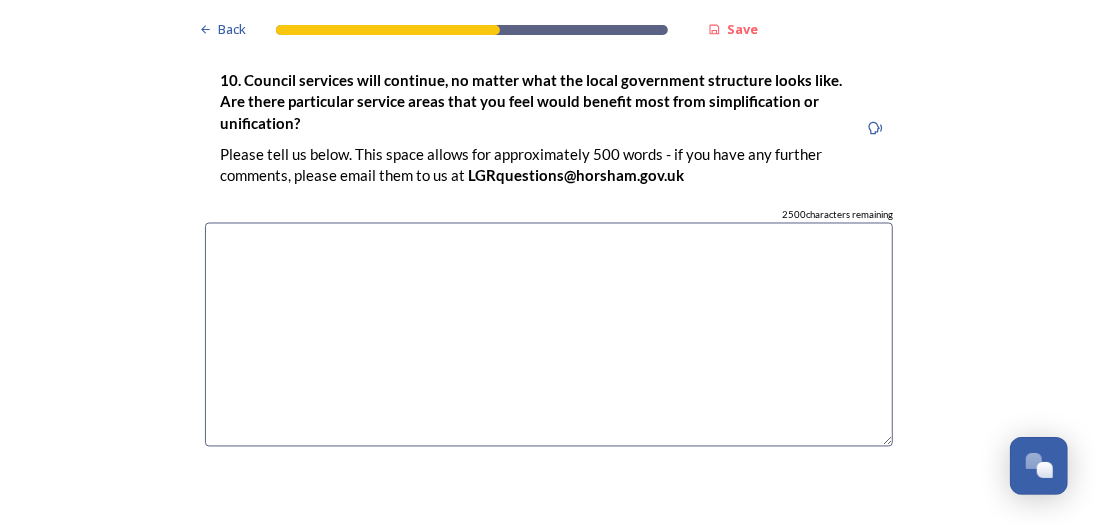 click at bounding box center (549, 335) 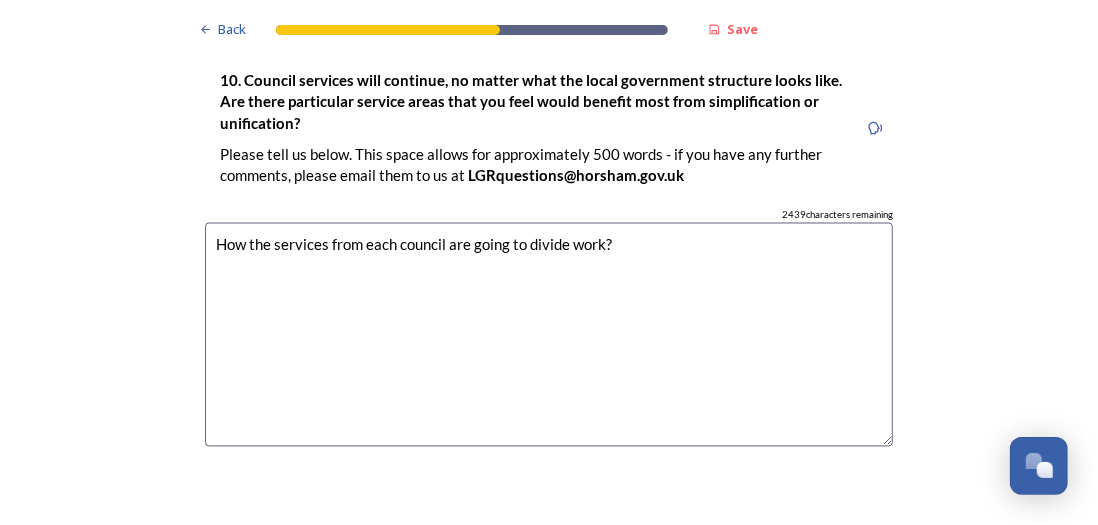 click on "How the services from each council are going to divide work?" at bounding box center (549, 335) 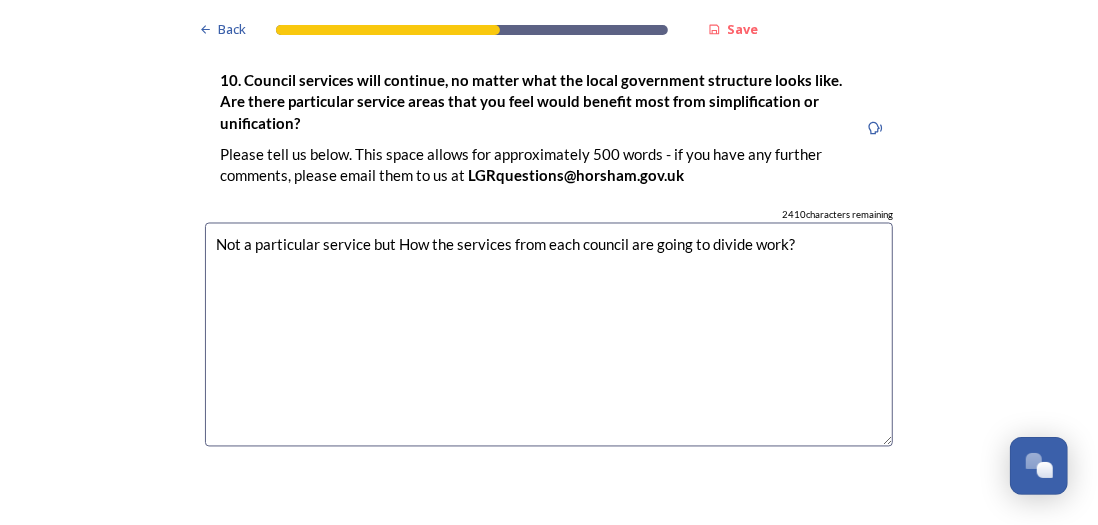 click on "Not a particular service but How the services from each council are going to divide work?" at bounding box center (549, 335) 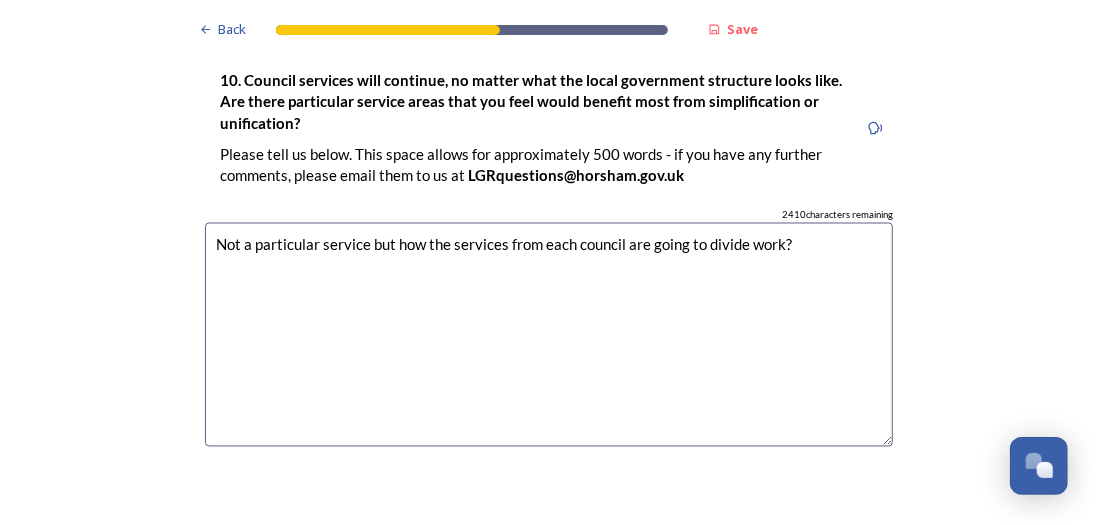 click on "Not a particular service but how the services from each council are going to divide work?" at bounding box center [549, 335] 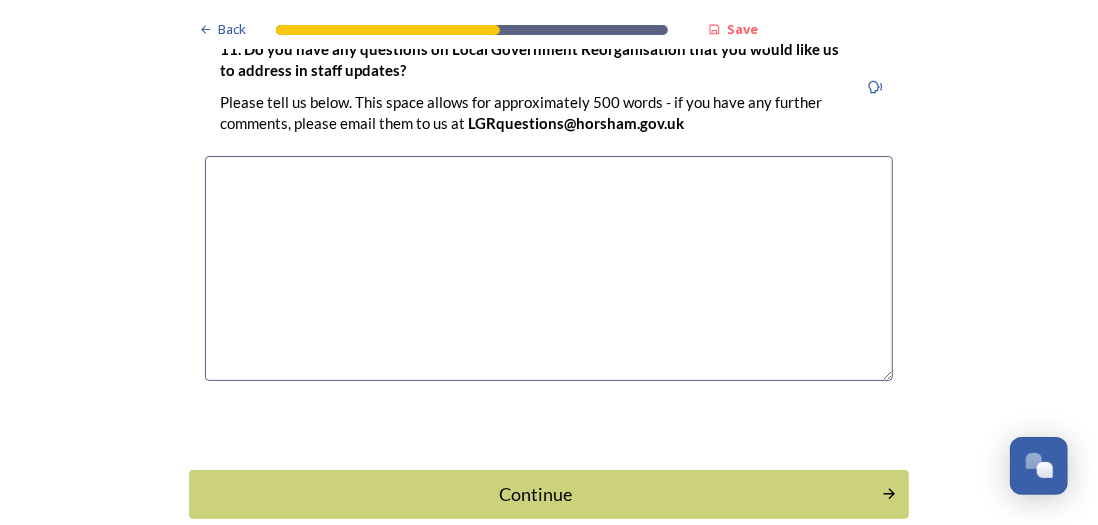 scroll, scrollTop: 6080, scrollLeft: 0, axis: vertical 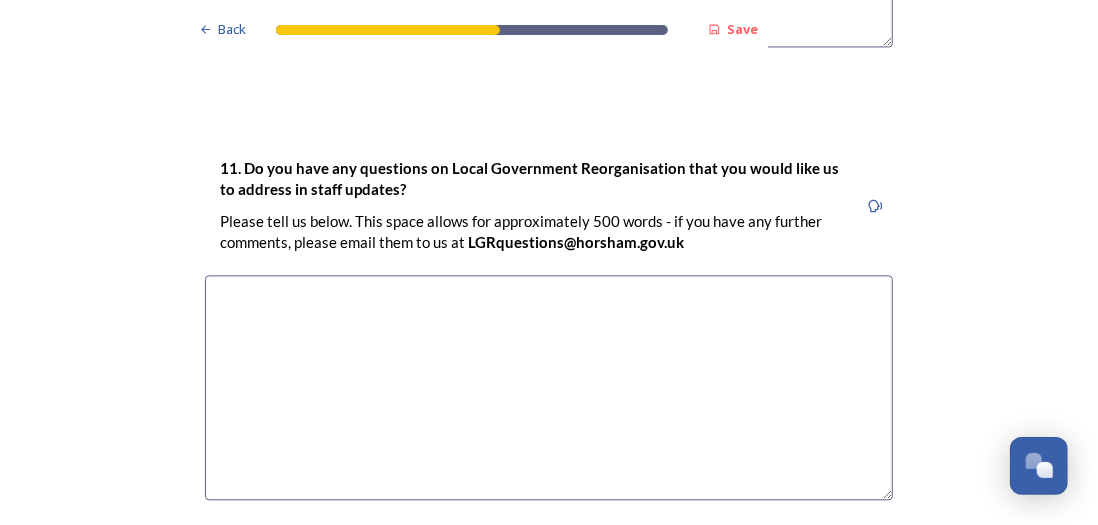 type on "Not a particular service but how all the same services from each council are going to divide work?" 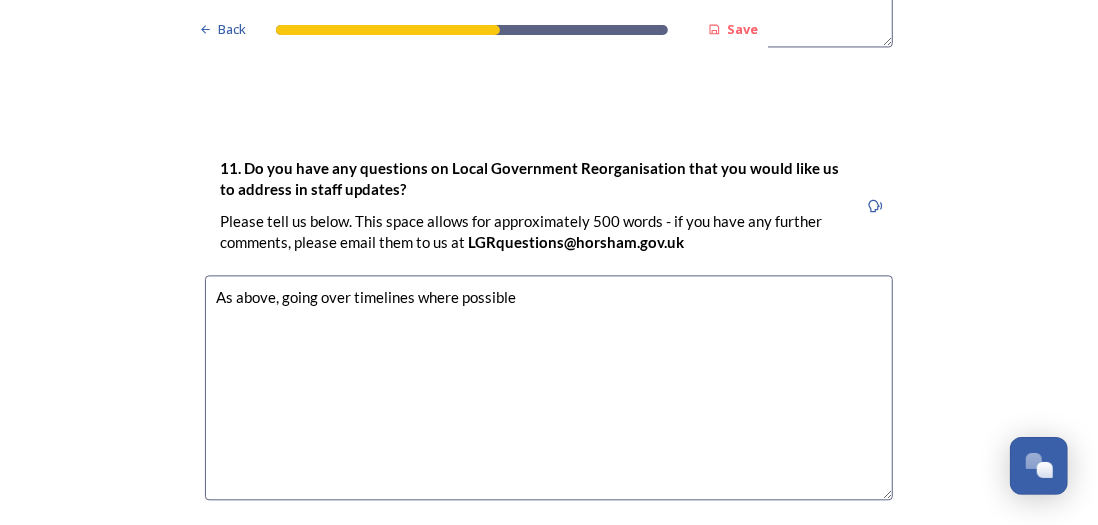 click on "As above, going over timelines where possible" at bounding box center [549, 387] 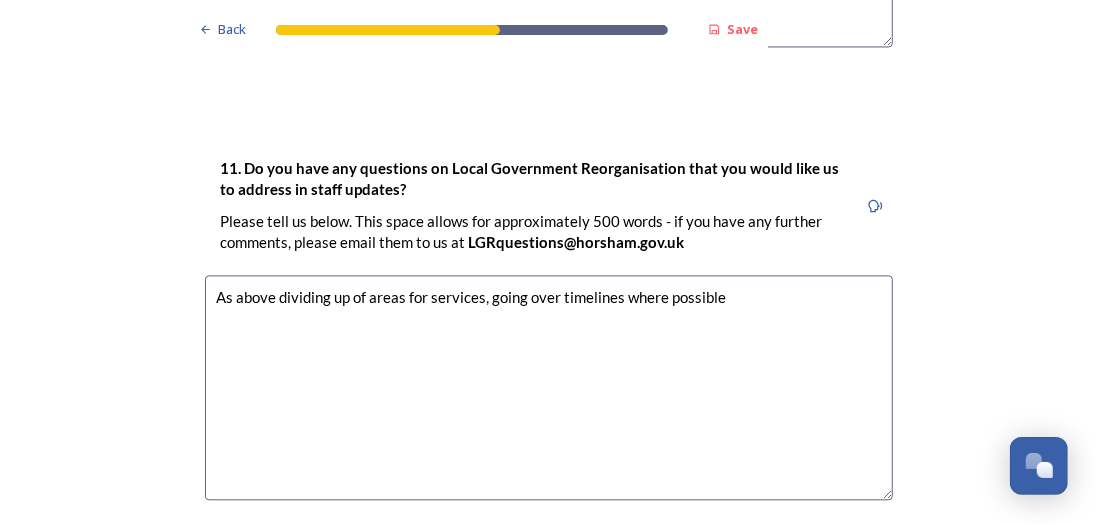 click on "As above dividing up of areas for services, going over timelines where possible" at bounding box center (549, 387) 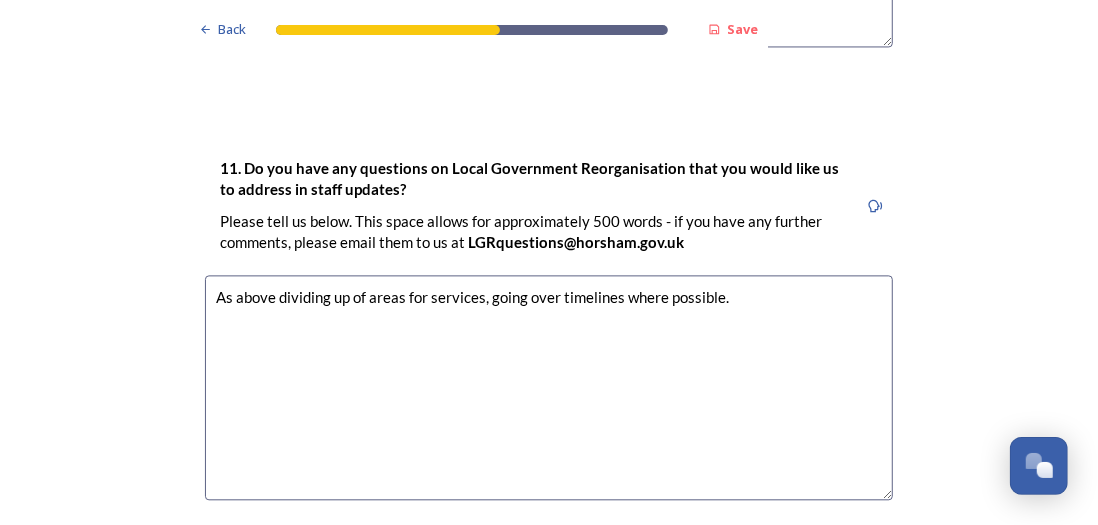 click on "As above dividing up of areas for services, going over timelines where possible." at bounding box center (549, 387) 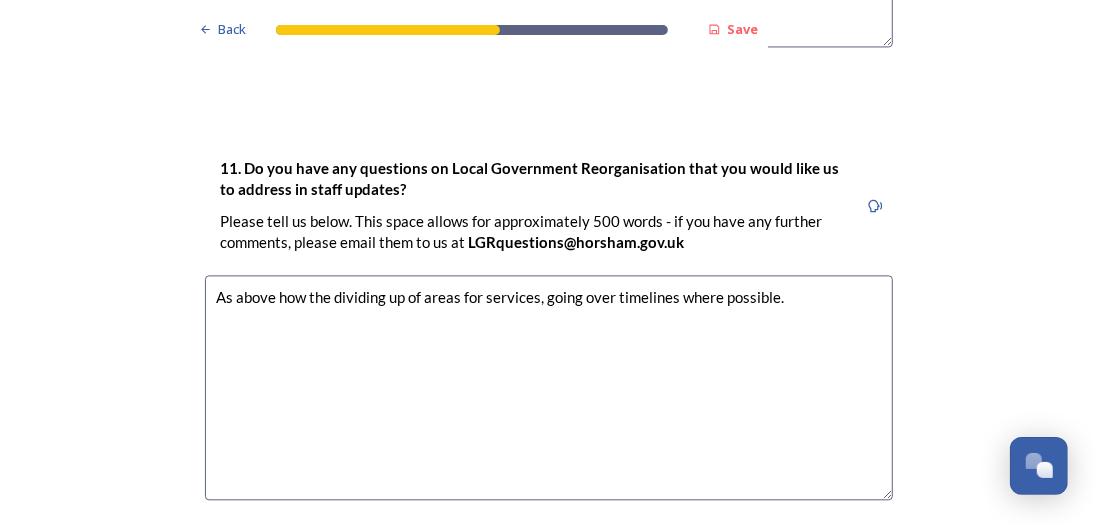 click on "As above how the dividing up of areas for services, going over timelines where possible." at bounding box center [549, 387] 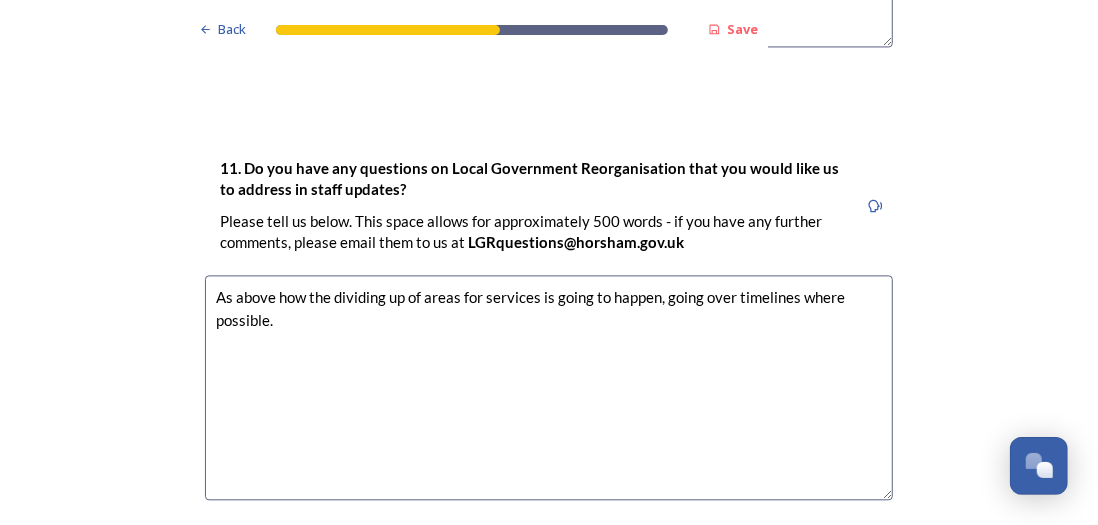 click on "As above how the dividing up of areas for services is going to happen, going over timelines where possible." at bounding box center [549, 387] 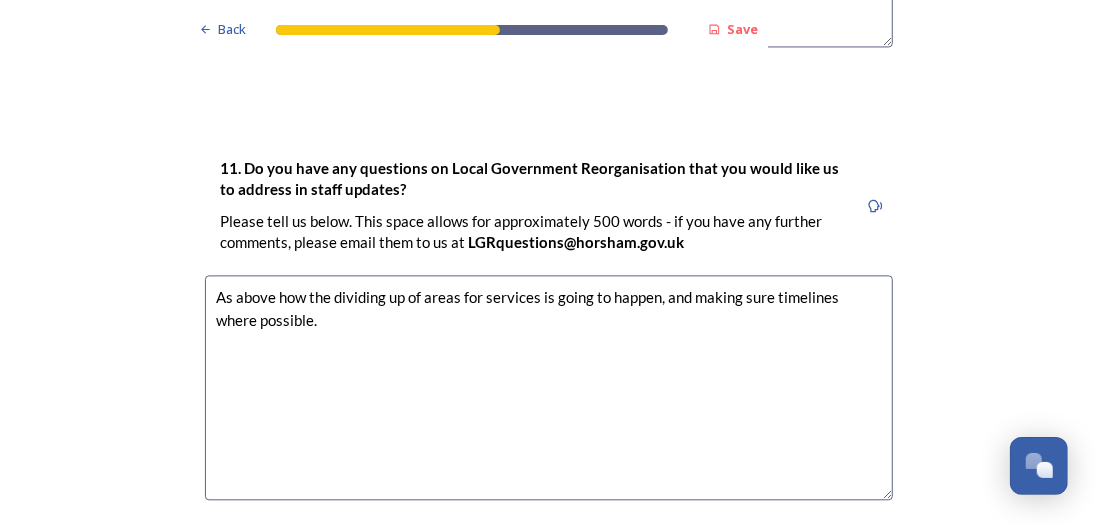 click on "As above how the dividing up of areas for services is going to happen, and making sure timelines where possible." at bounding box center [549, 387] 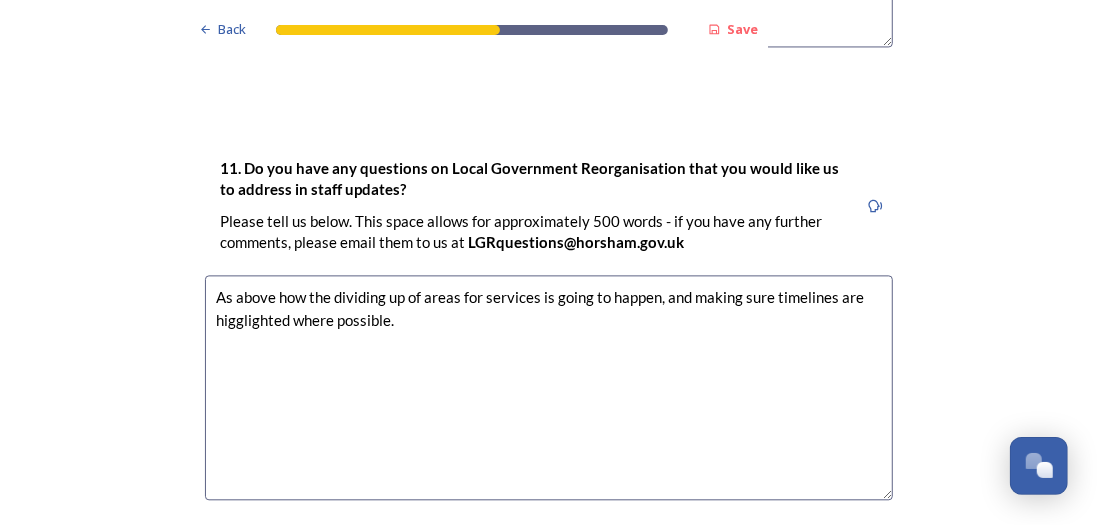 click on "As above how the dividing up of areas for services is going to happen, and making sure timelines are higglighted where possible." at bounding box center (549, 387) 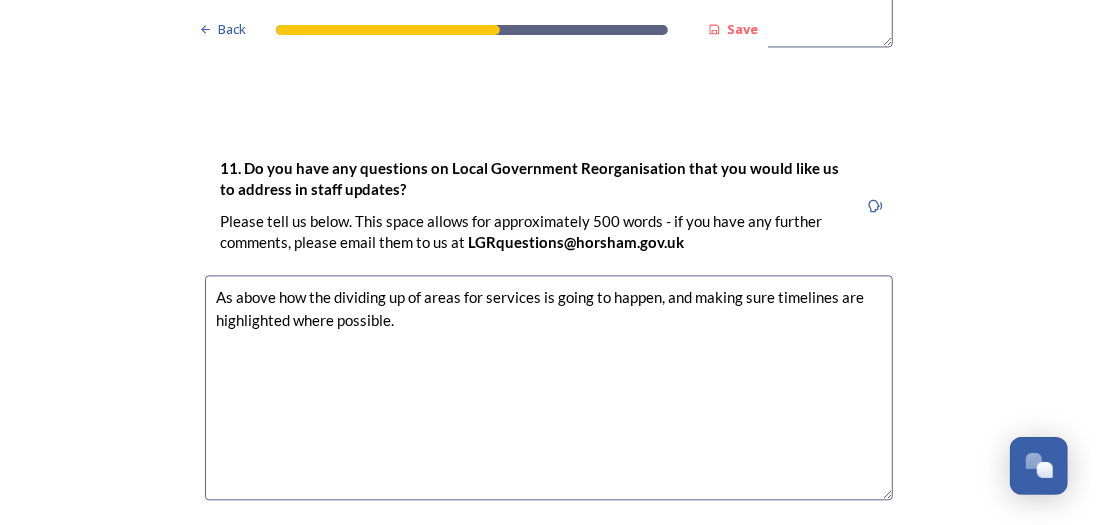 click on "As above how the dividing up of areas for services is going to happen, and making sure timelines are highlighted where possible." at bounding box center [549, 387] 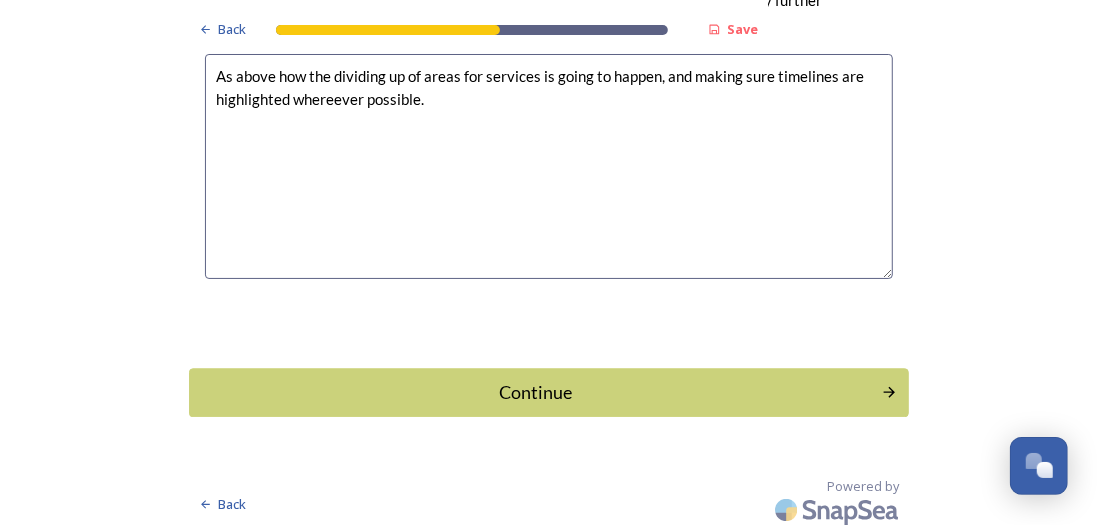 scroll, scrollTop: 6186, scrollLeft: 0, axis: vertical 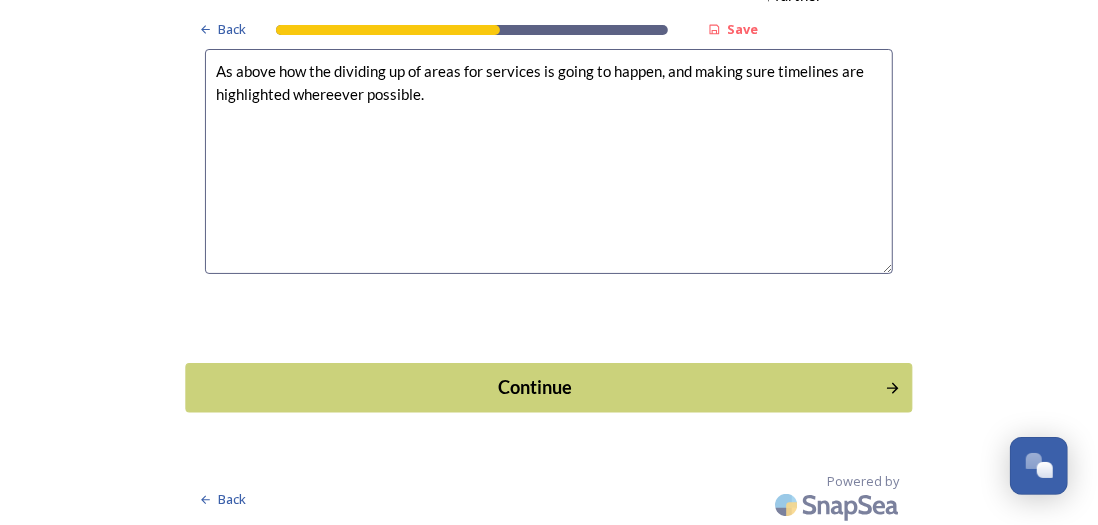 type on "As above how the dividing up of areas for services is going to happen, and making sure timelines are highlighted whereever possible." 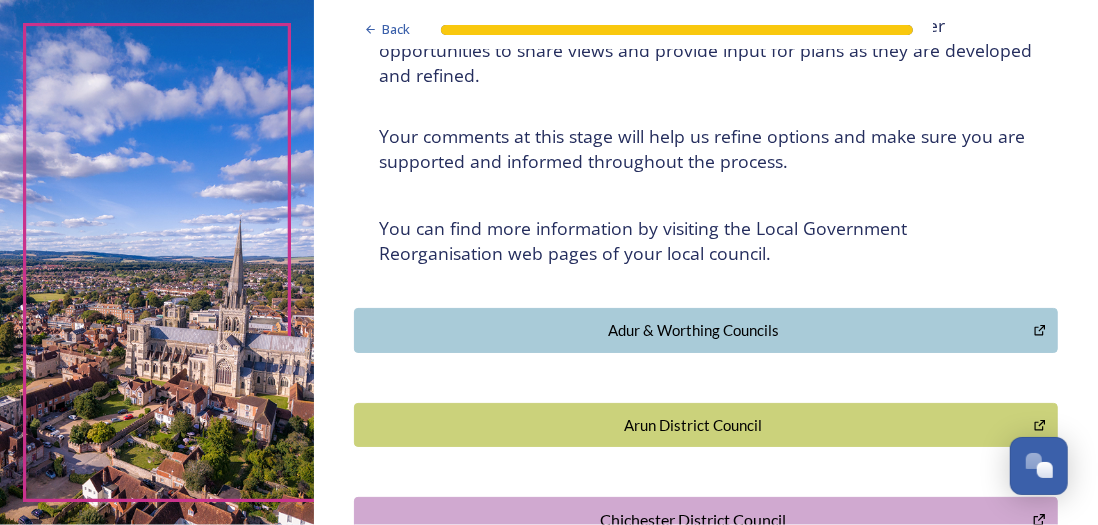 scroll, scrollTop: 360, scrollLeft: 0, axis: vertical 